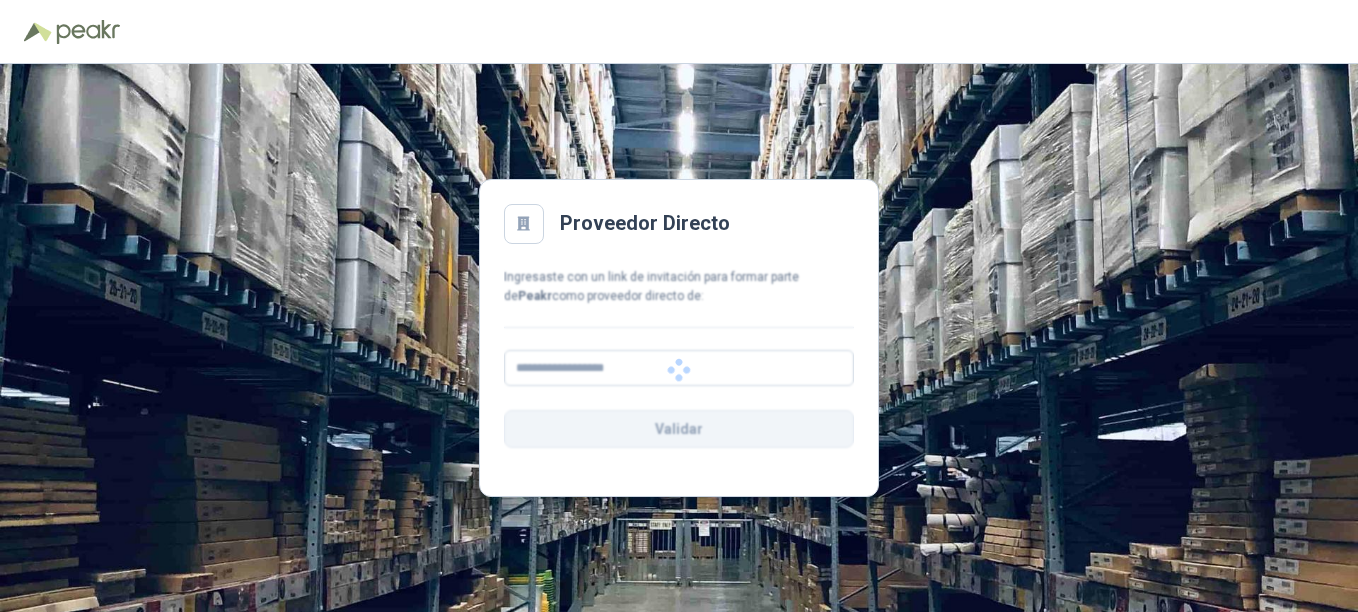 scroll, scrollTop: 0, scrollLeft: 0, axis: both 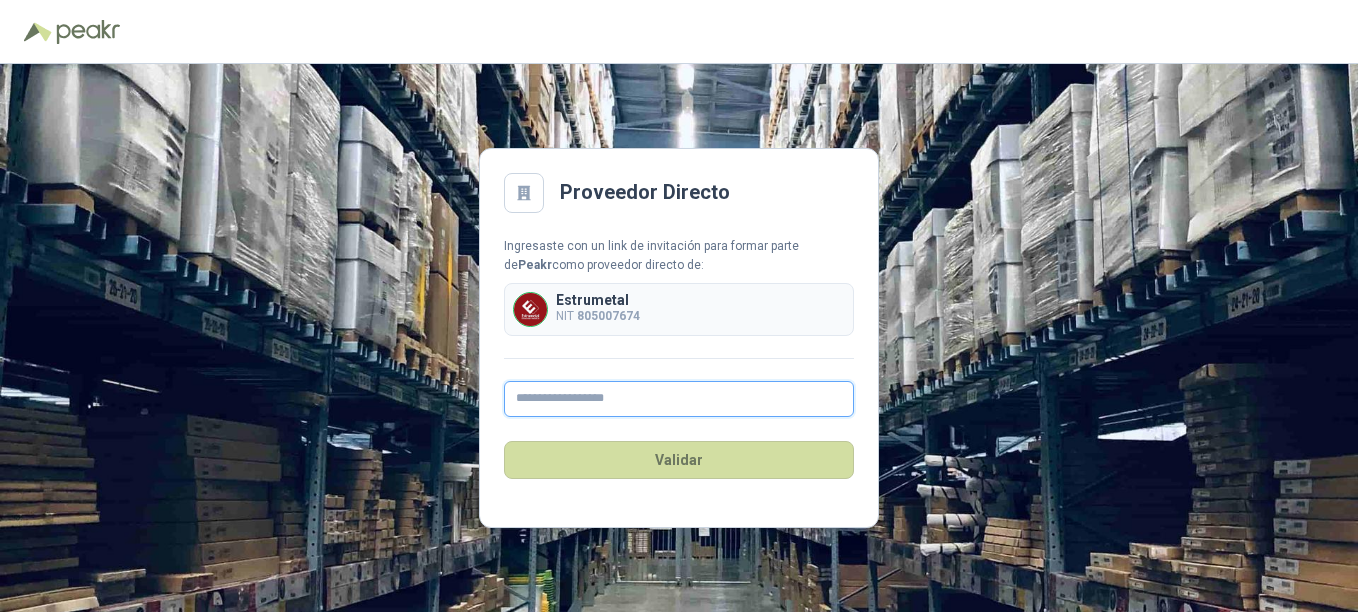 click at bounding box center (679, 399) 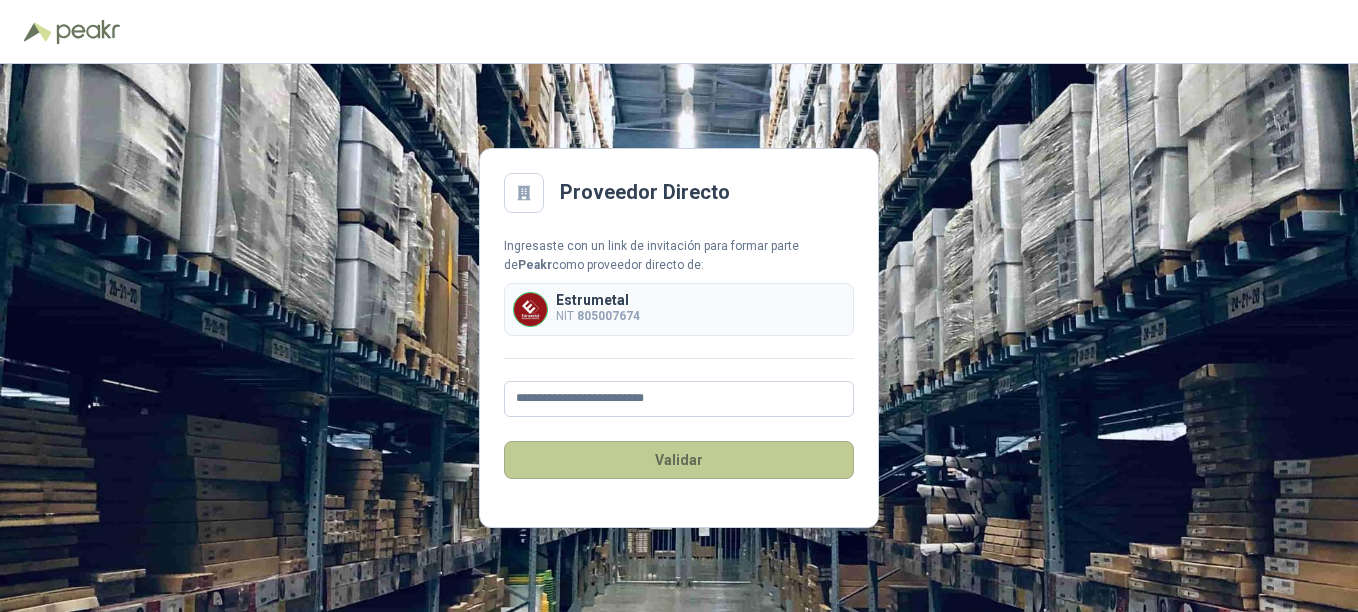 click on "Validar" at bounding box center (679, 460) 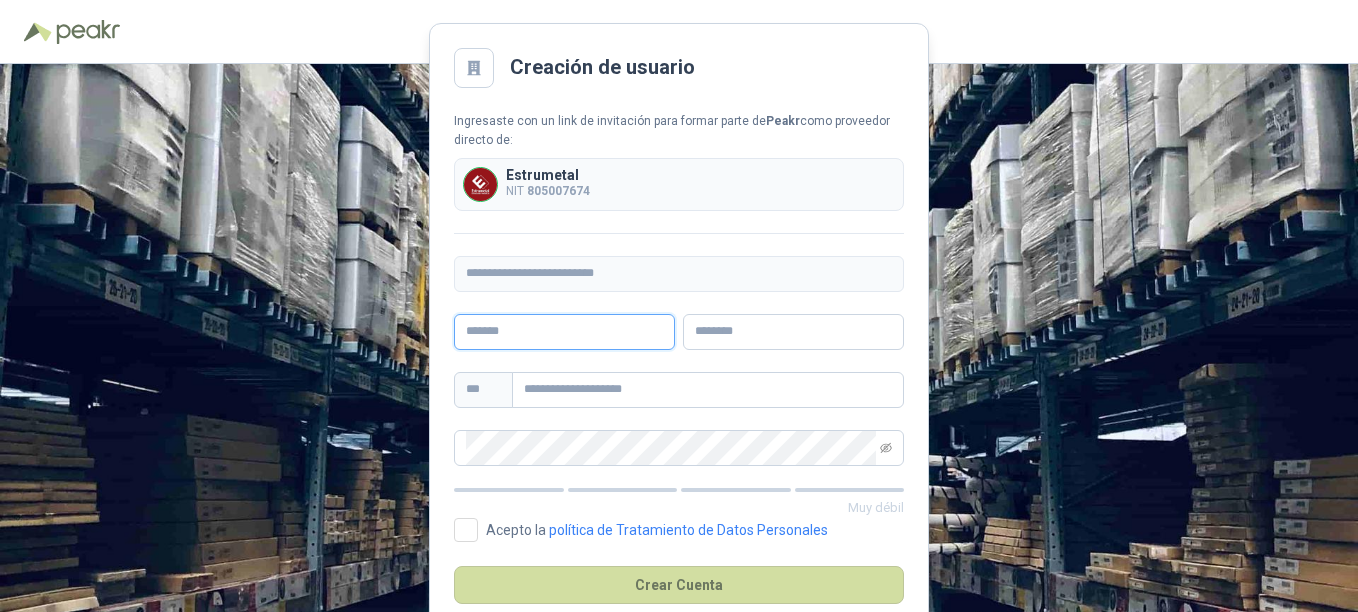 click at bounding box center (564, 332) 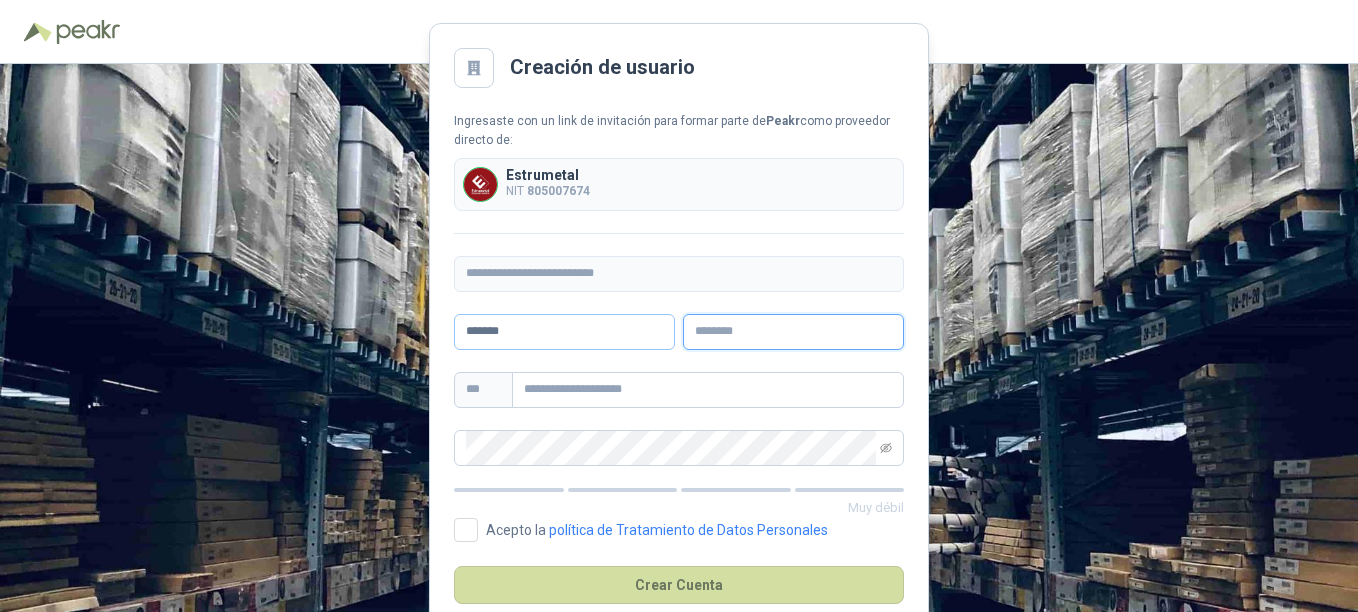 type on "********" 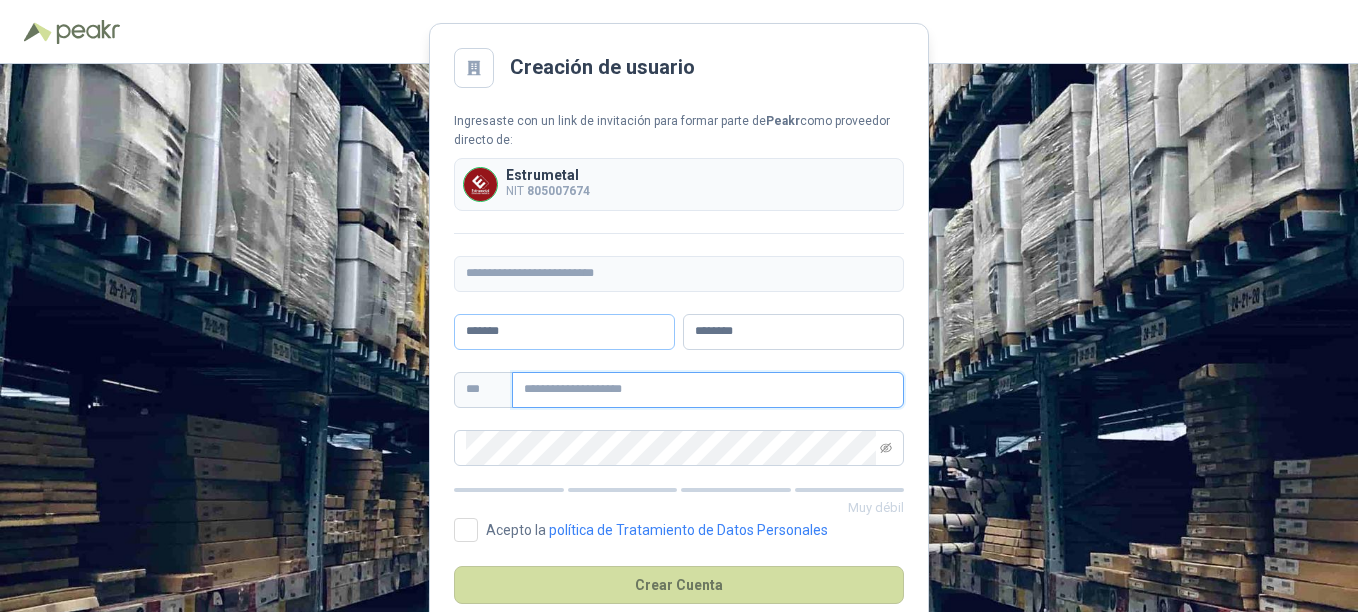 type on "**********" 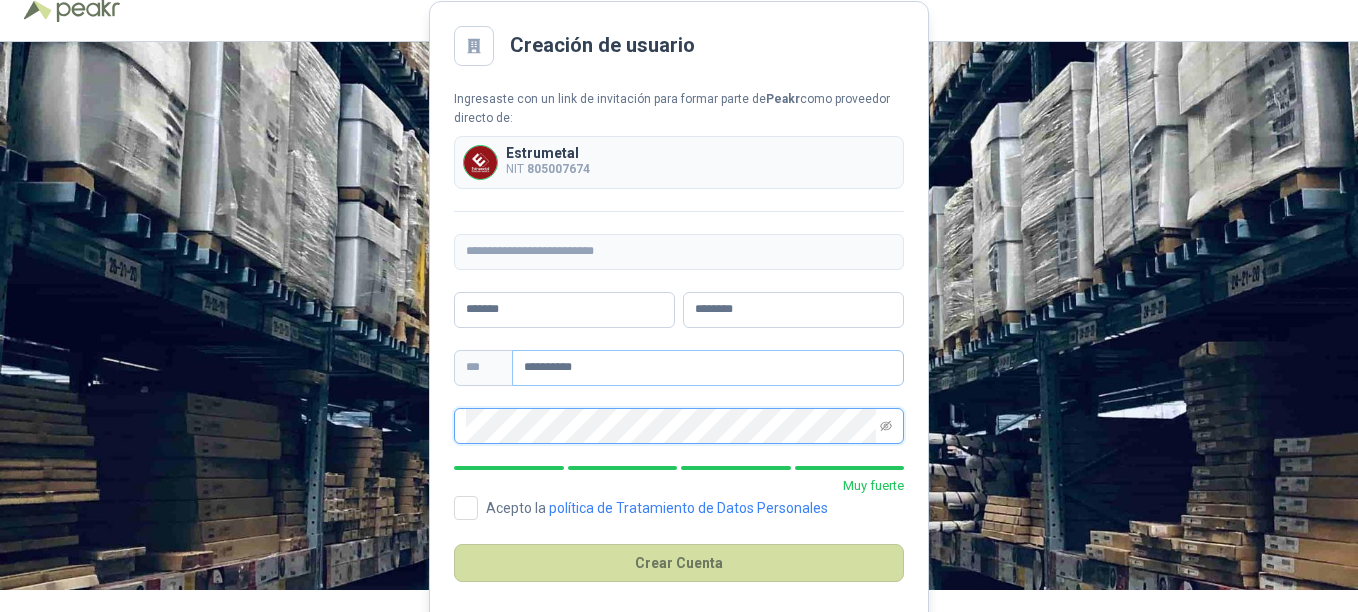 scroll, scrollTop: 42, scrollLeft: 0, axis: vertical 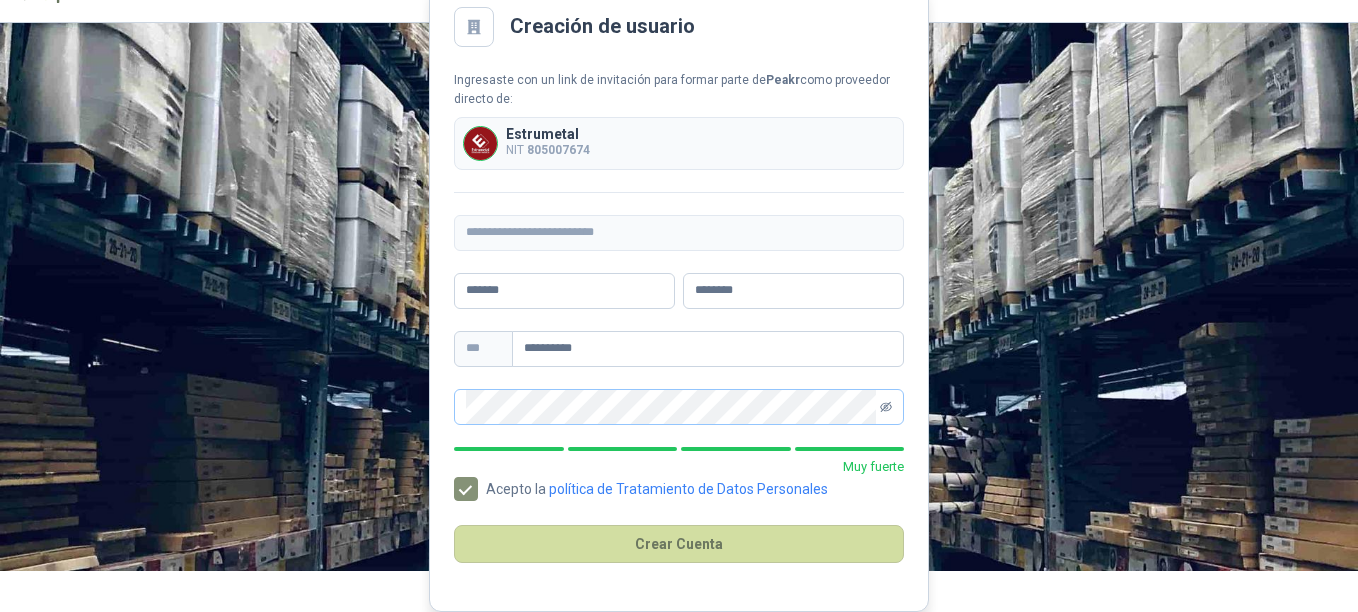 click at bounding box center [886, 407] 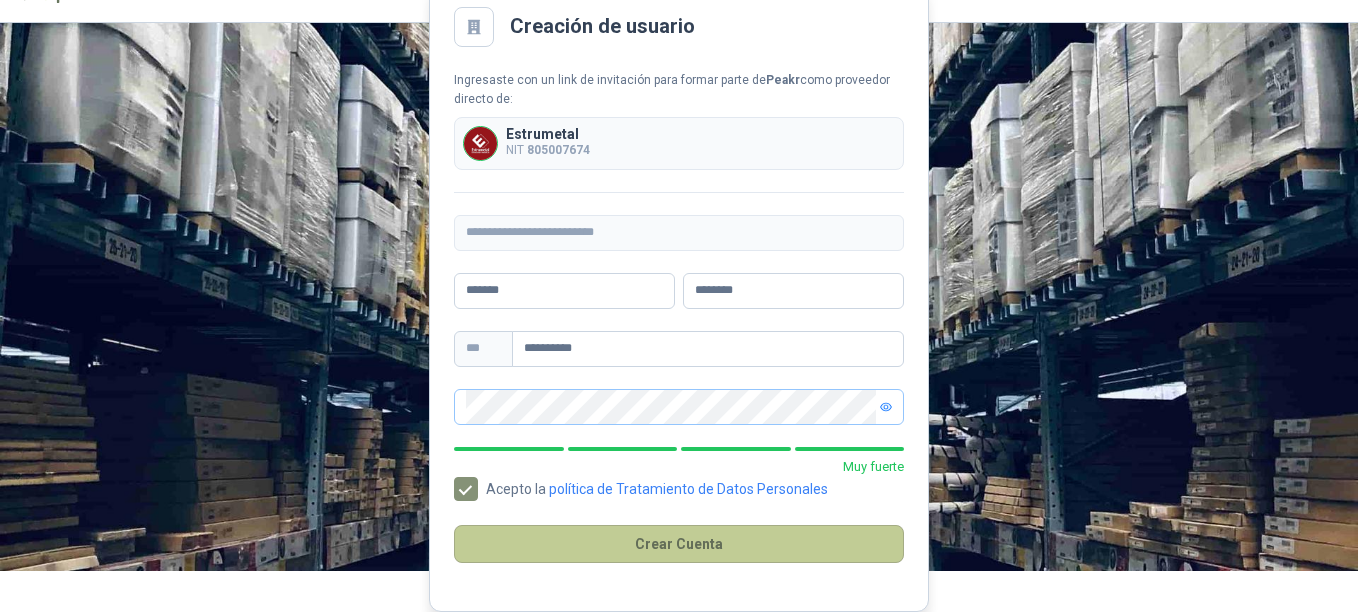 click on "Crear Cuenta" at bounding box center (679, 544) 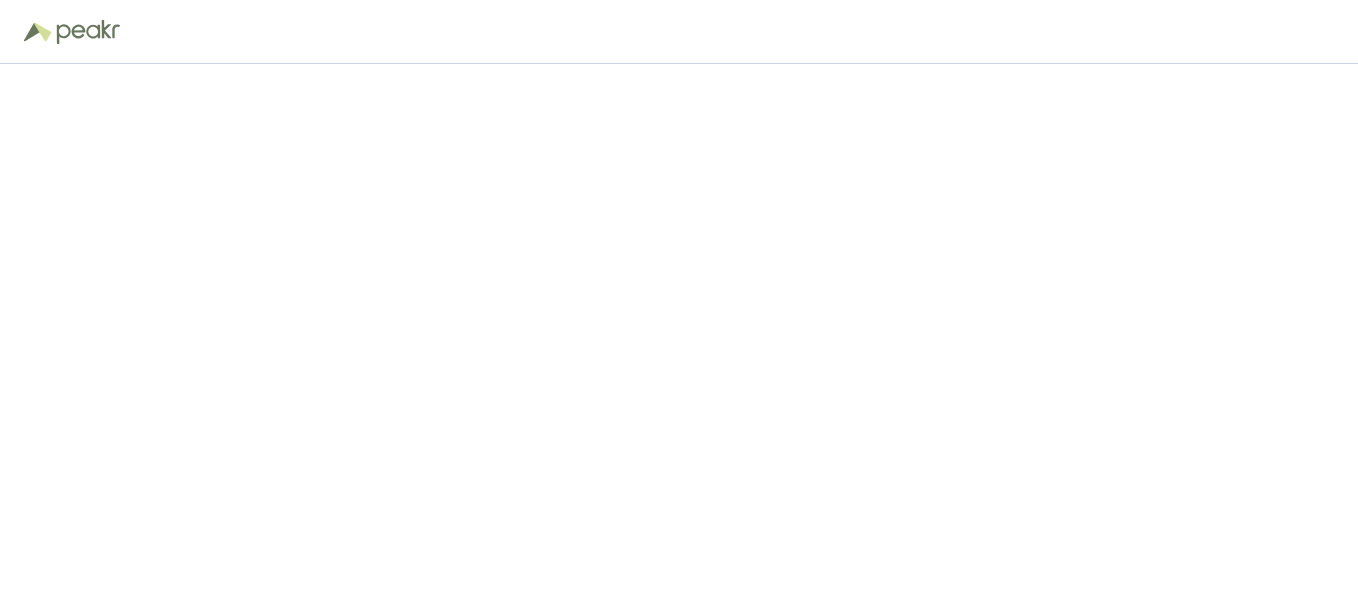 scroll, scrollTop: 0, scrollLeft: 0, axis: both 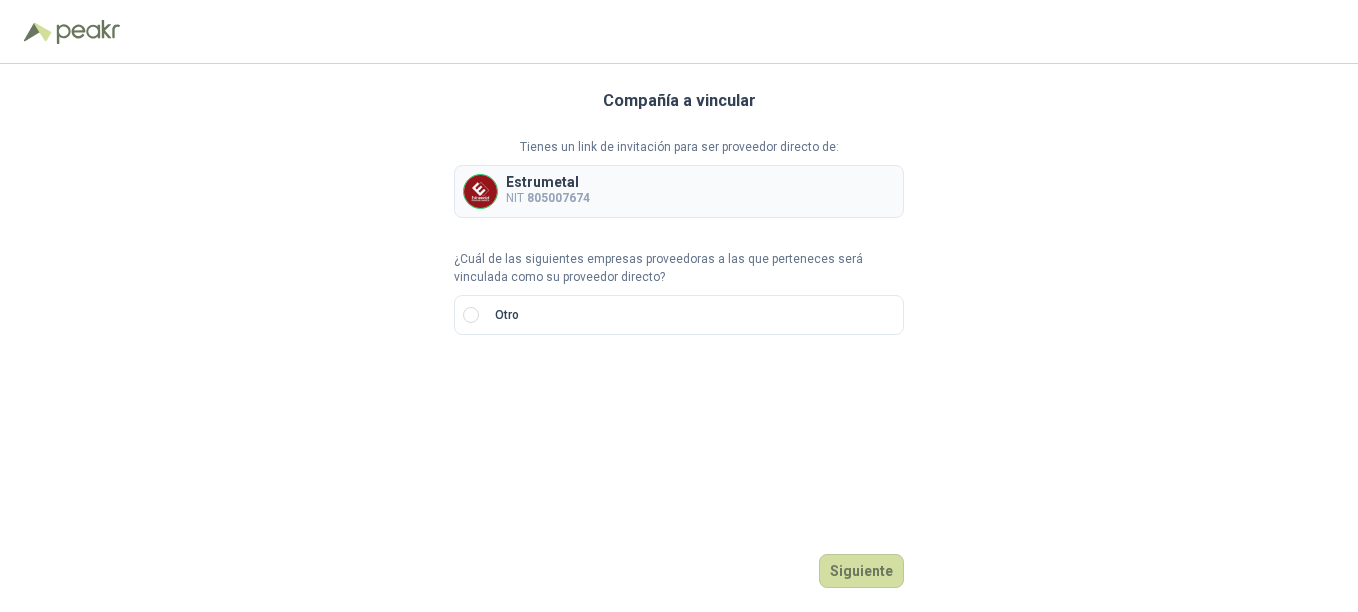 drag, startPoint x: 1244, startPoint y: 1, endPoint x: 688, endPoint y: 225, distance: 599.4264 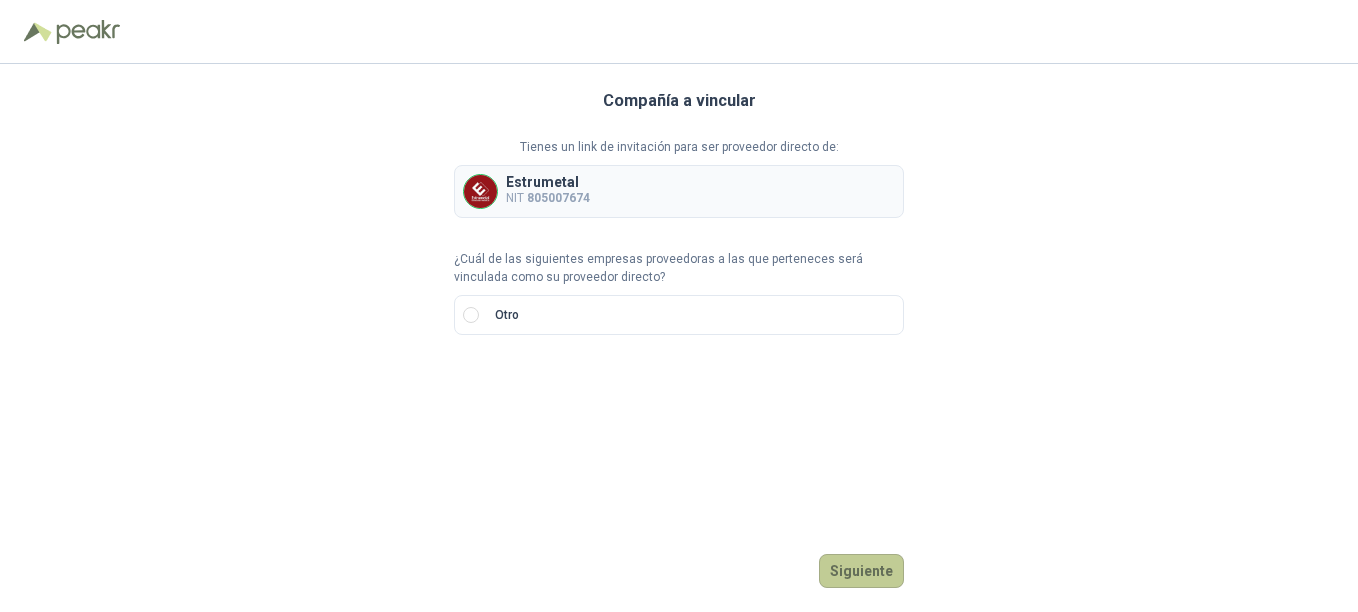 click on "Siguiente" at bounding box center [861, 571] 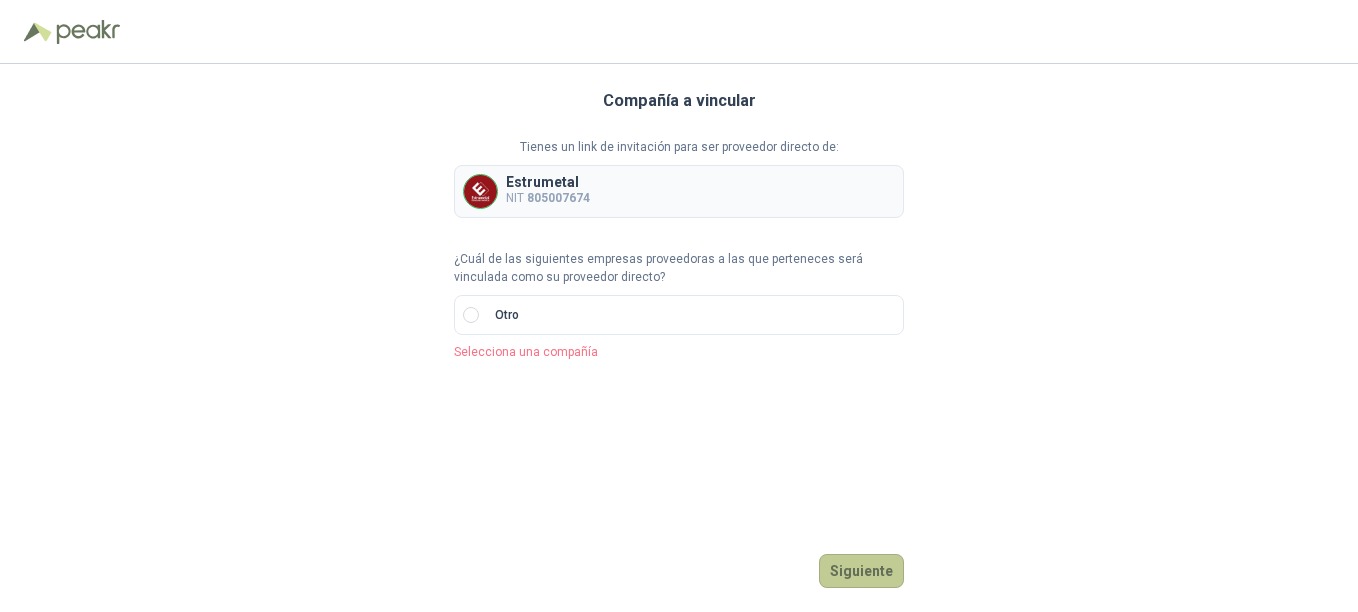 click on "Siguiente" at bounding box center (861, 571) 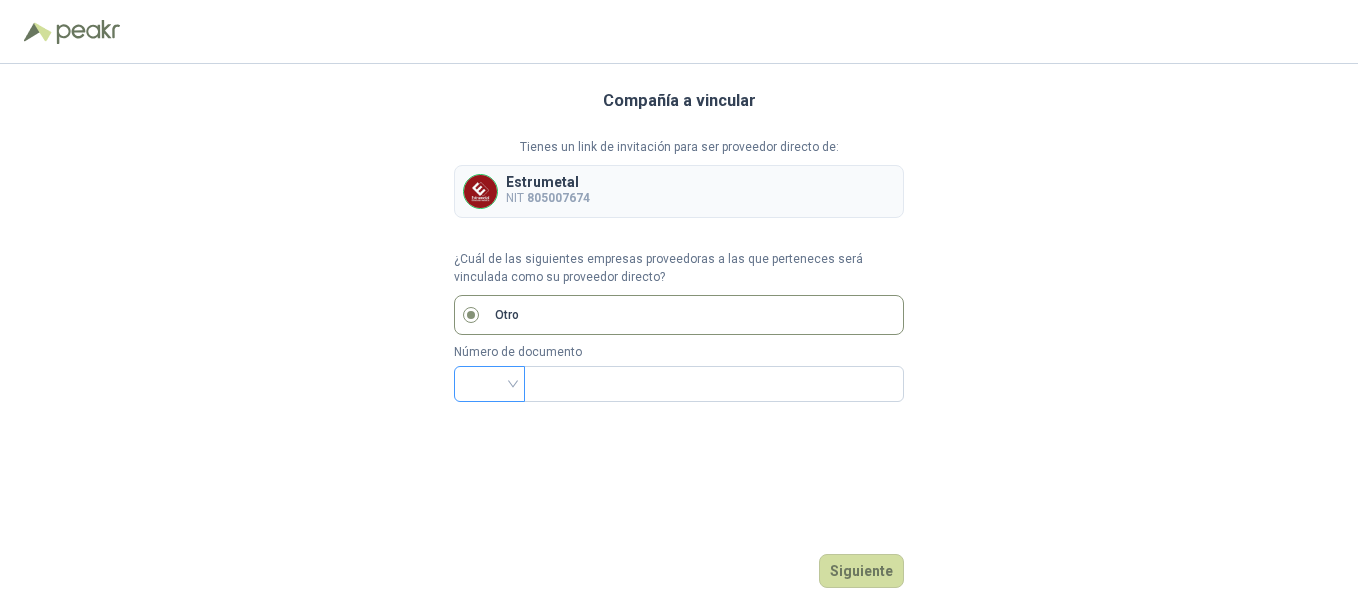 click at bounding box center [489, 384] 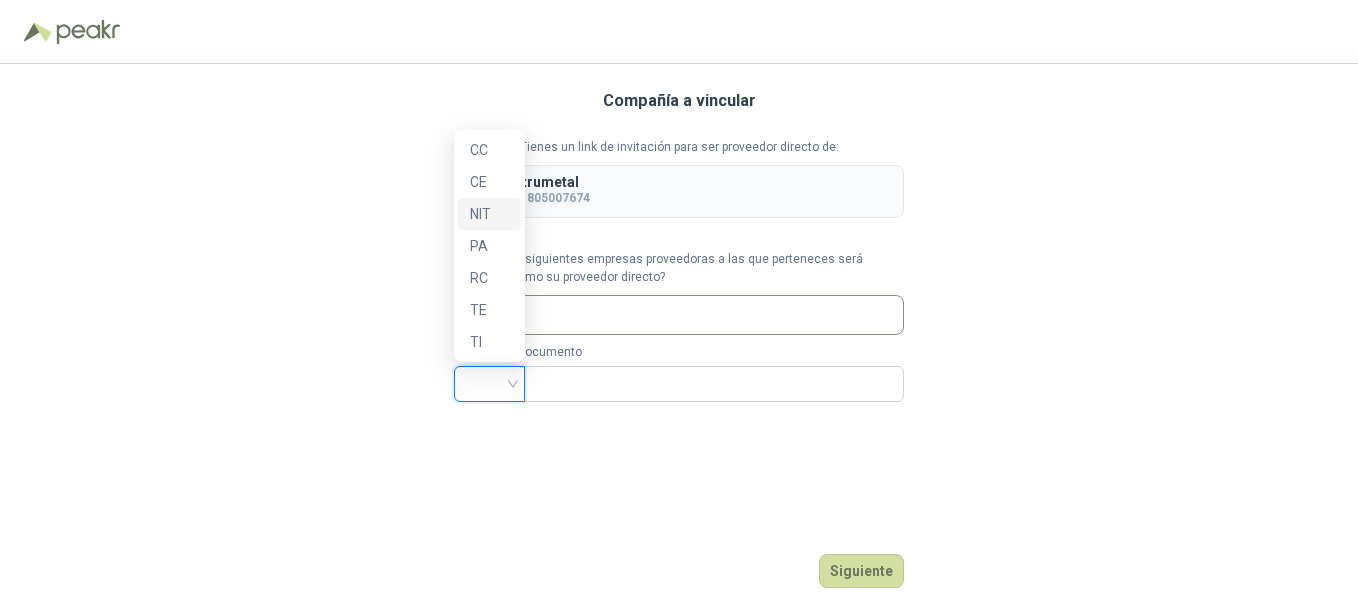 click on "NIT" at bounding box center (489, 214) 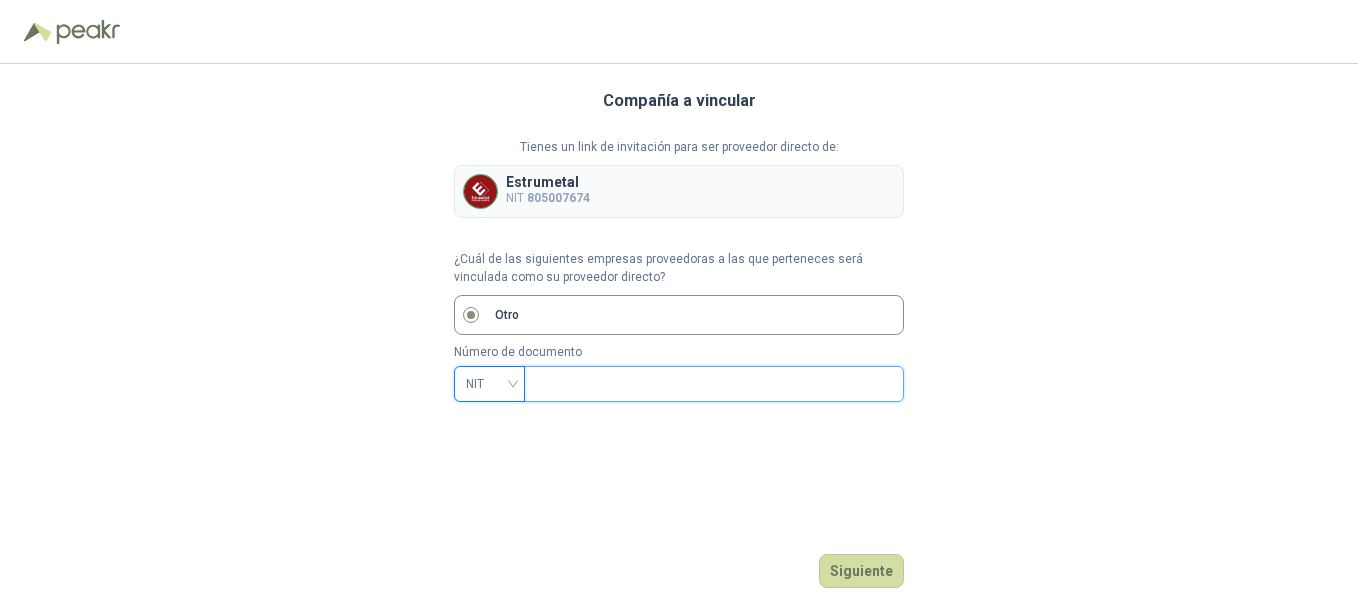 click at bounding box center (712, 384) 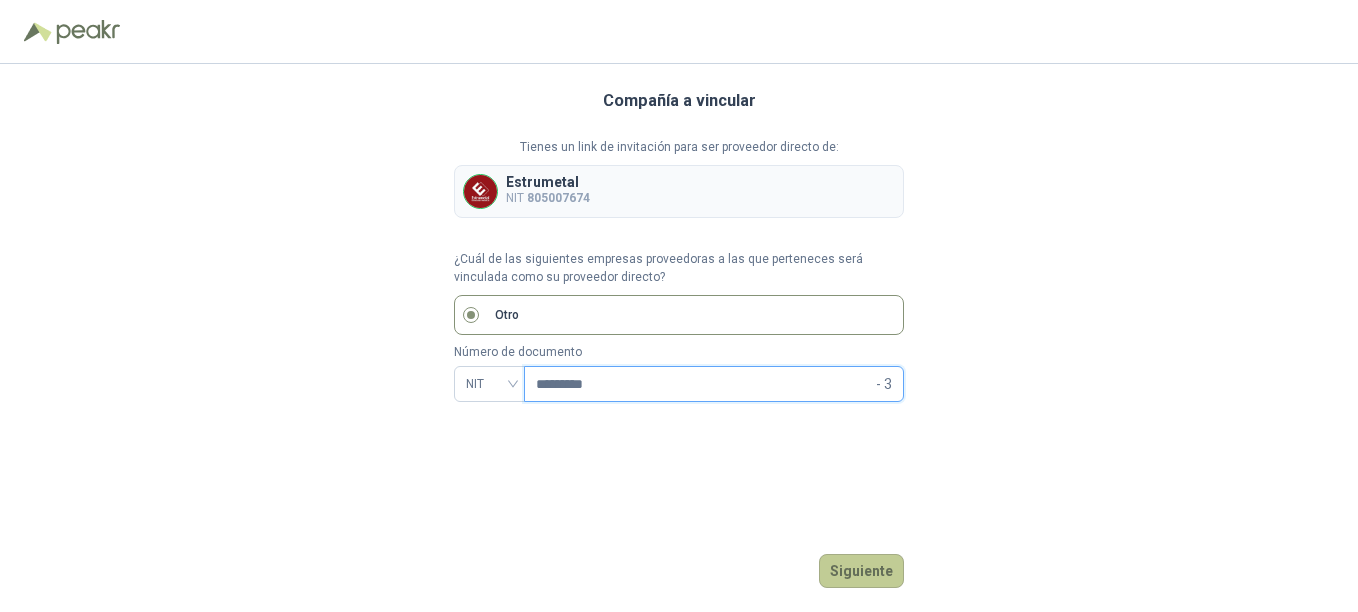 type on "*********" 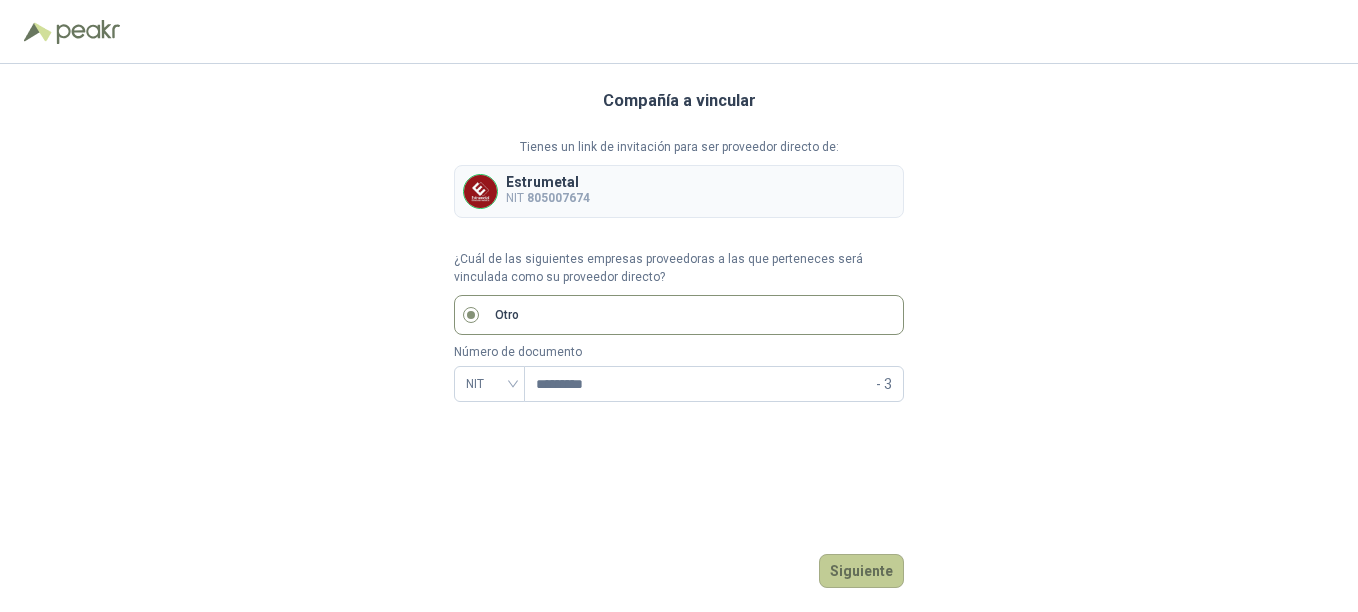 click on "Siguiente" at bounding box center (861, 571) 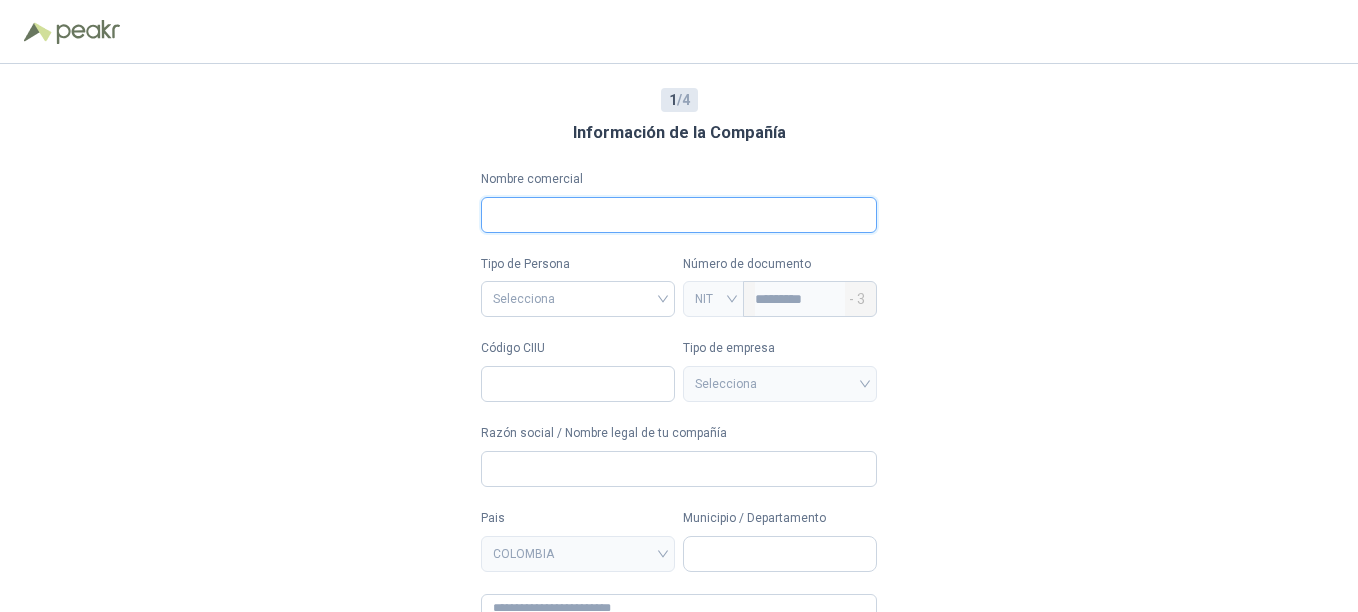 click on "Nombre comercial" at bounding box center (679, 215) 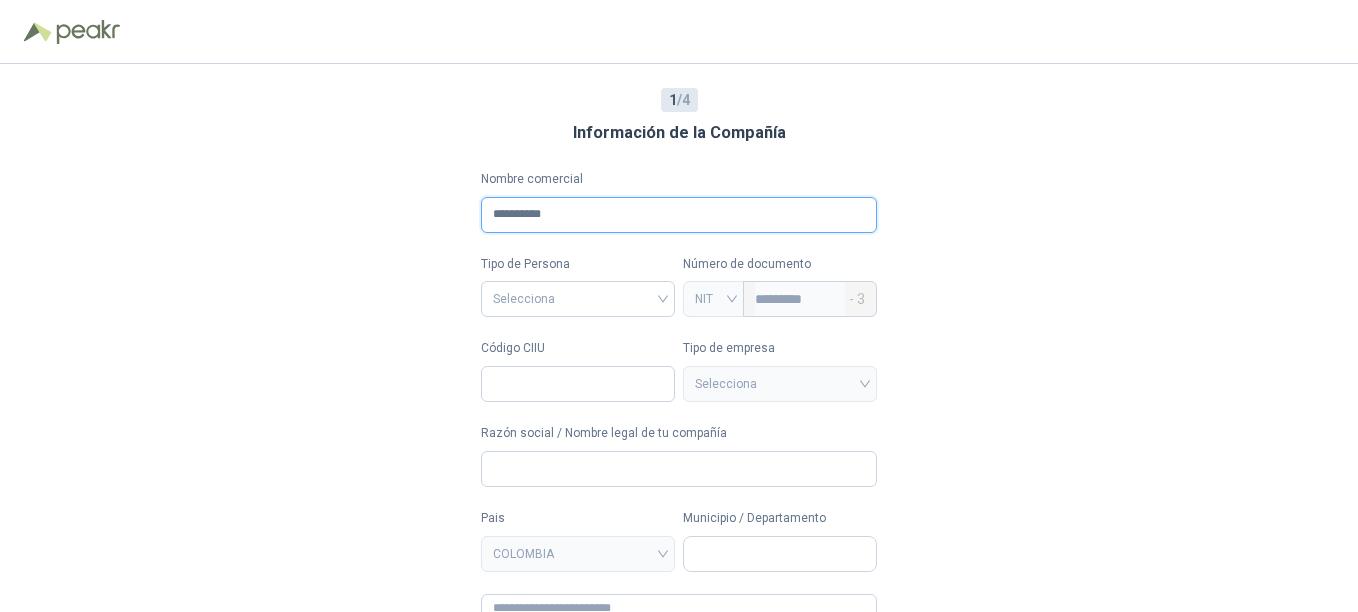 click on "**********" at bounding box center (679, 215) 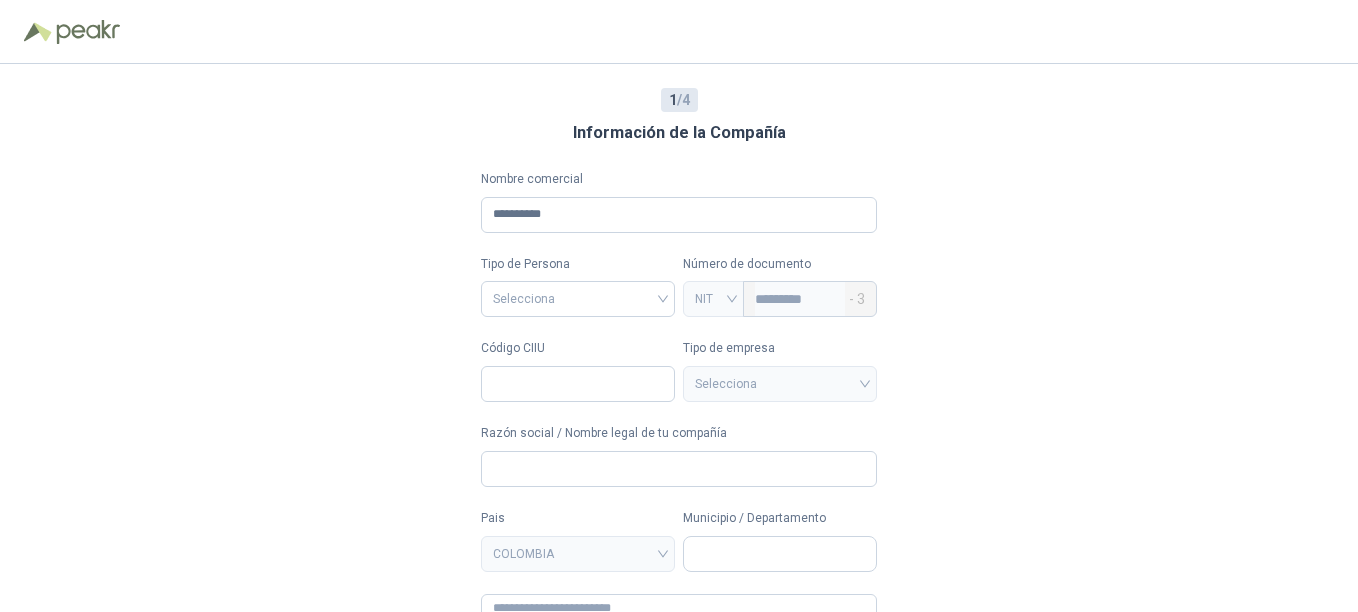 click on "**********" at bounding box center [679, 338] 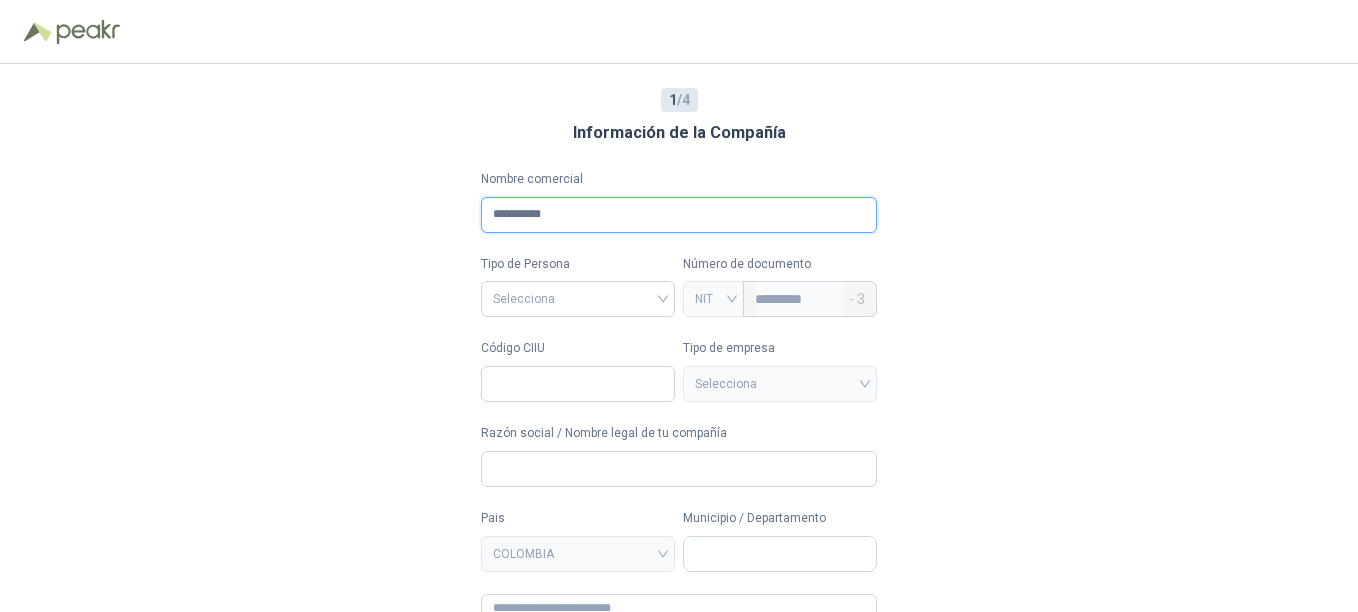 drag, startPoint x: 540, startPoint y: 215, endPoint x: 436, endPoint y: 215, distance: 104 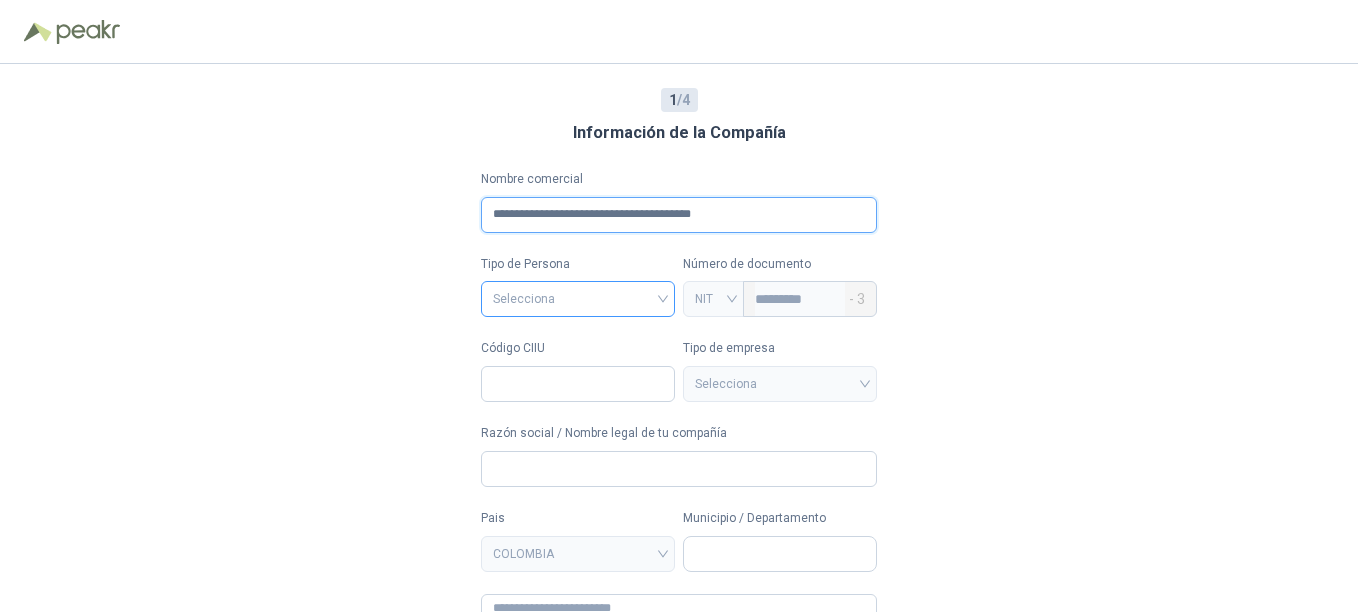 click on "Selecciona" at bounding box center [578, 299] 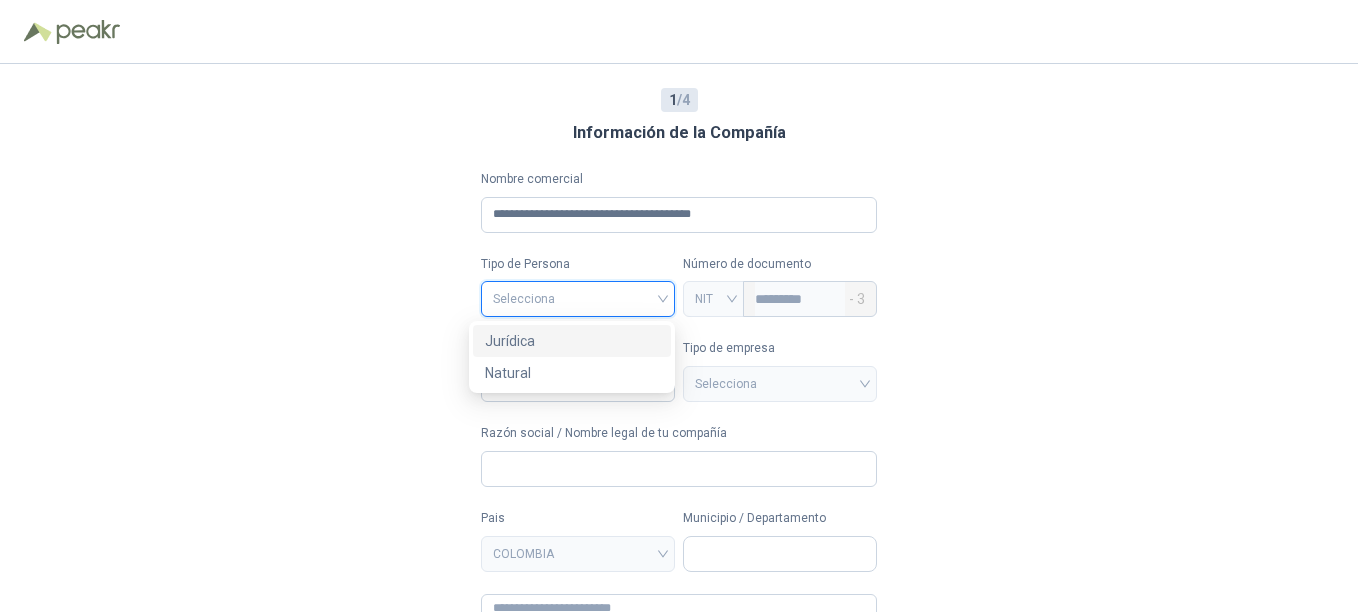 click on "Jurídica" at bounding box center [572, 341] 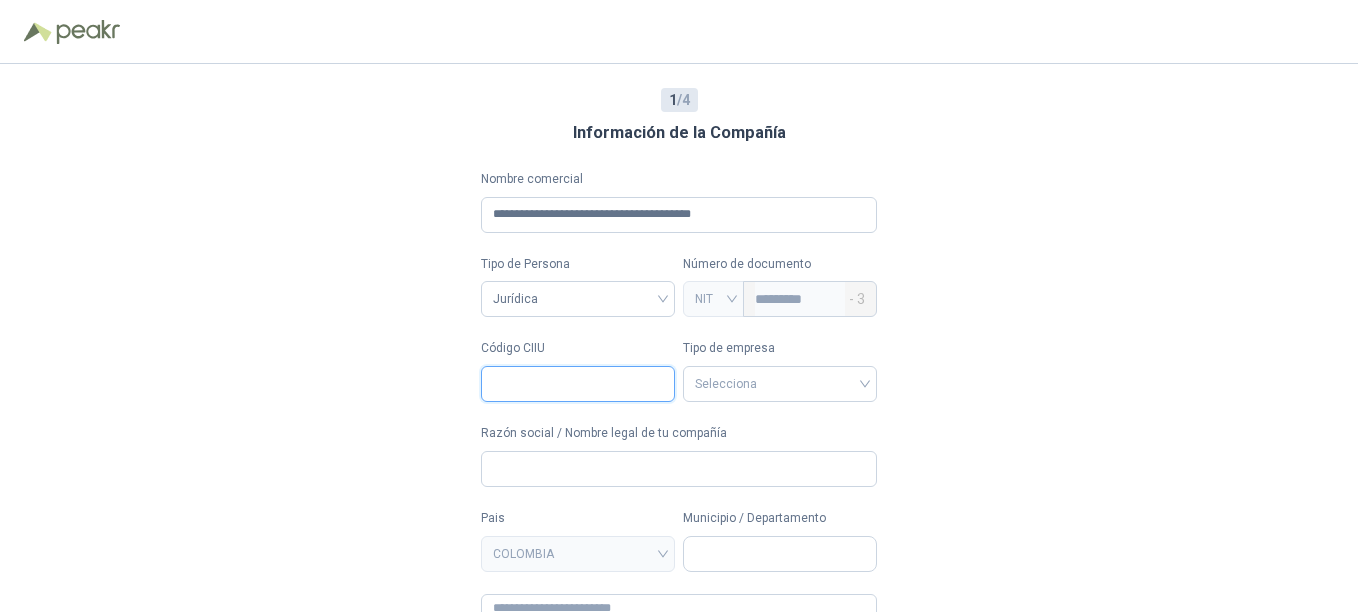 click on "Código CIIU" at bounding box center [578, 384] 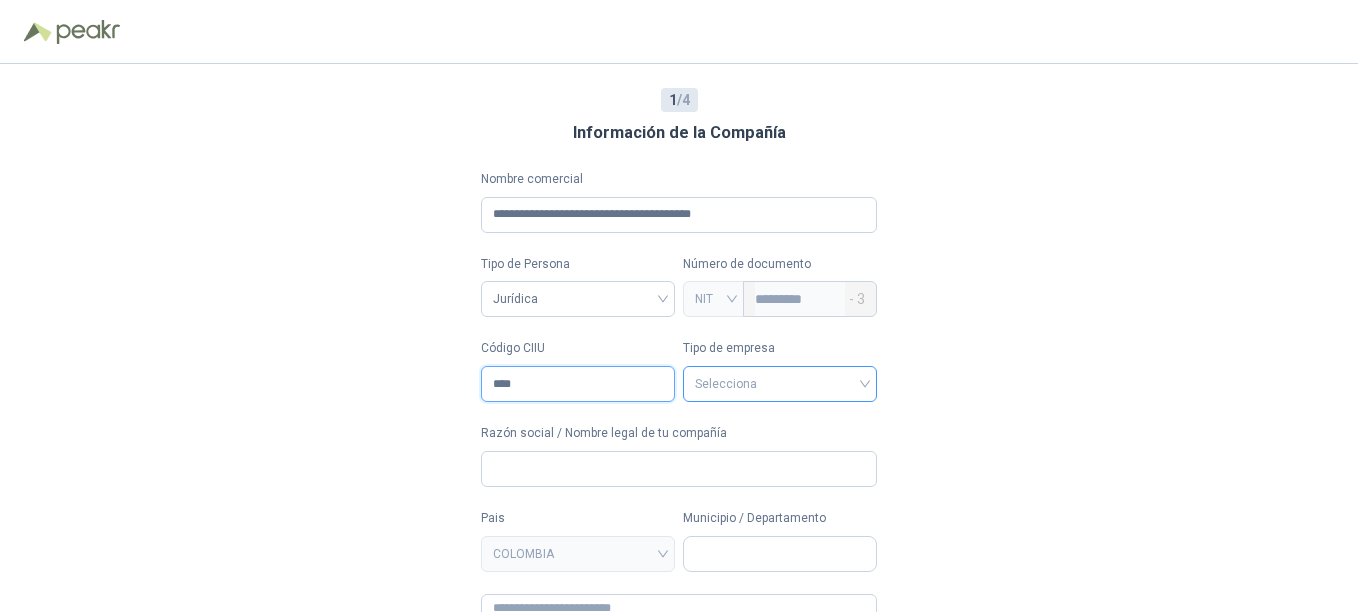 click on "Selecciona" at bounding box center [578, 299] 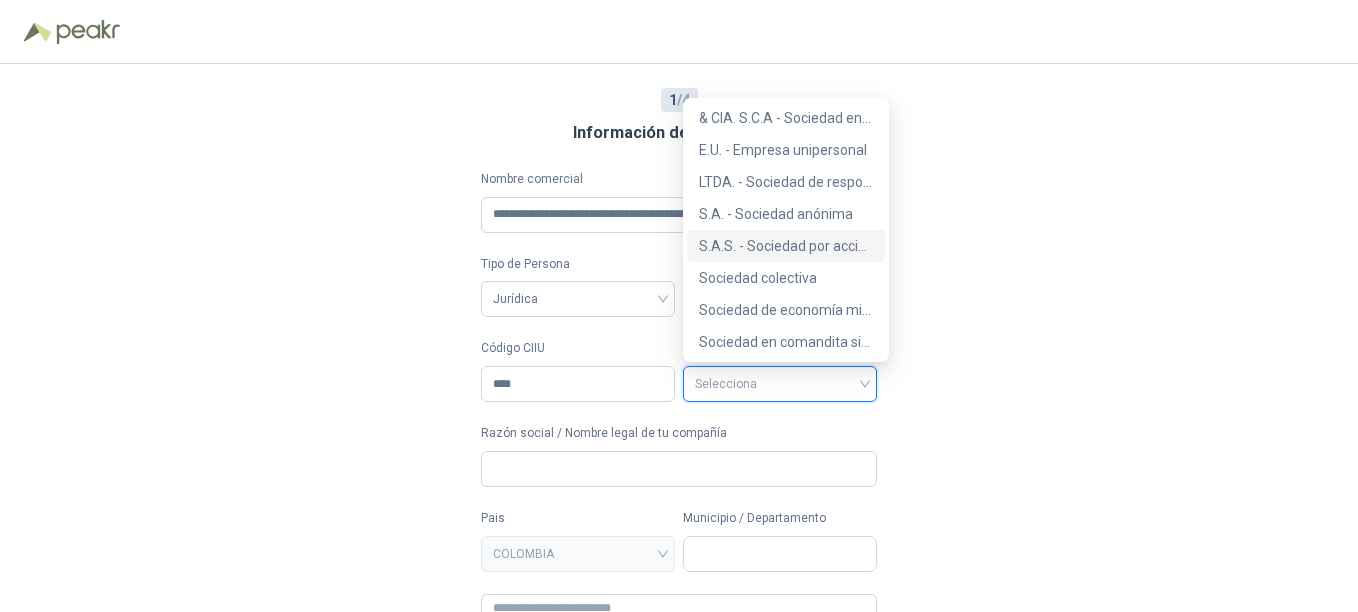 click on "S.A.S. - Sociedad por acciones simplificada" at bounding box center [786, 246] 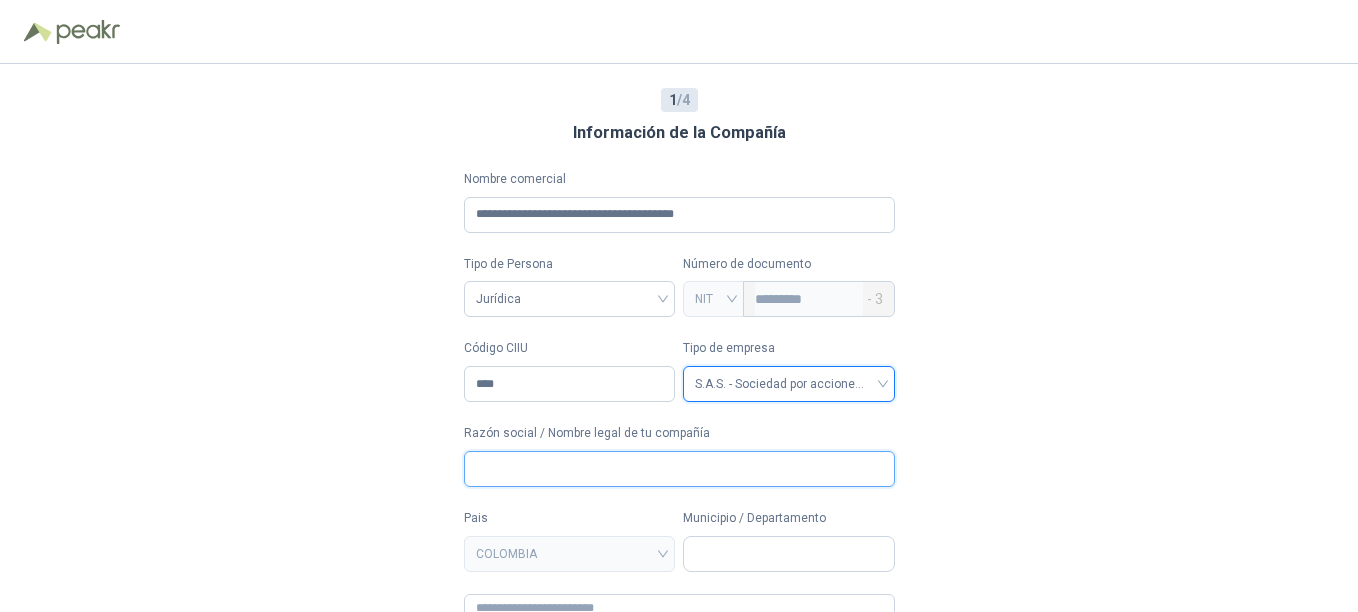 click on "Razón social / Nombre legal de tu compañía" at bounding box center (679, 469) 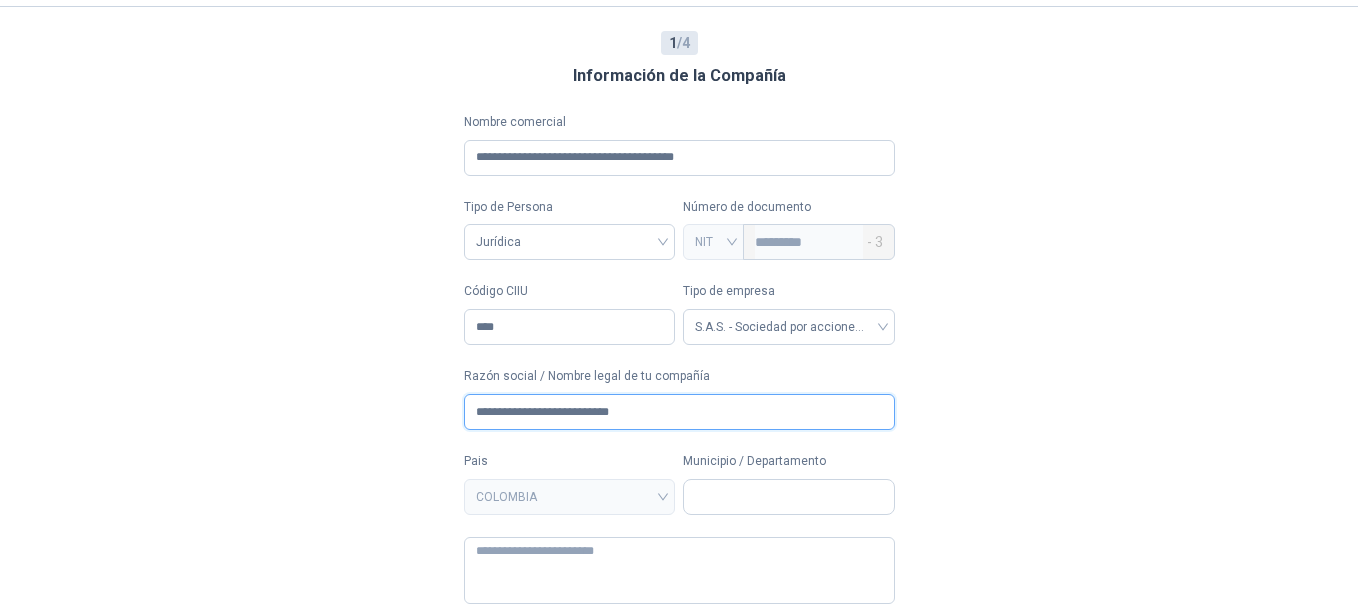 scroll, scrollTop: 107, scrollLeft: 0, axis: vertical 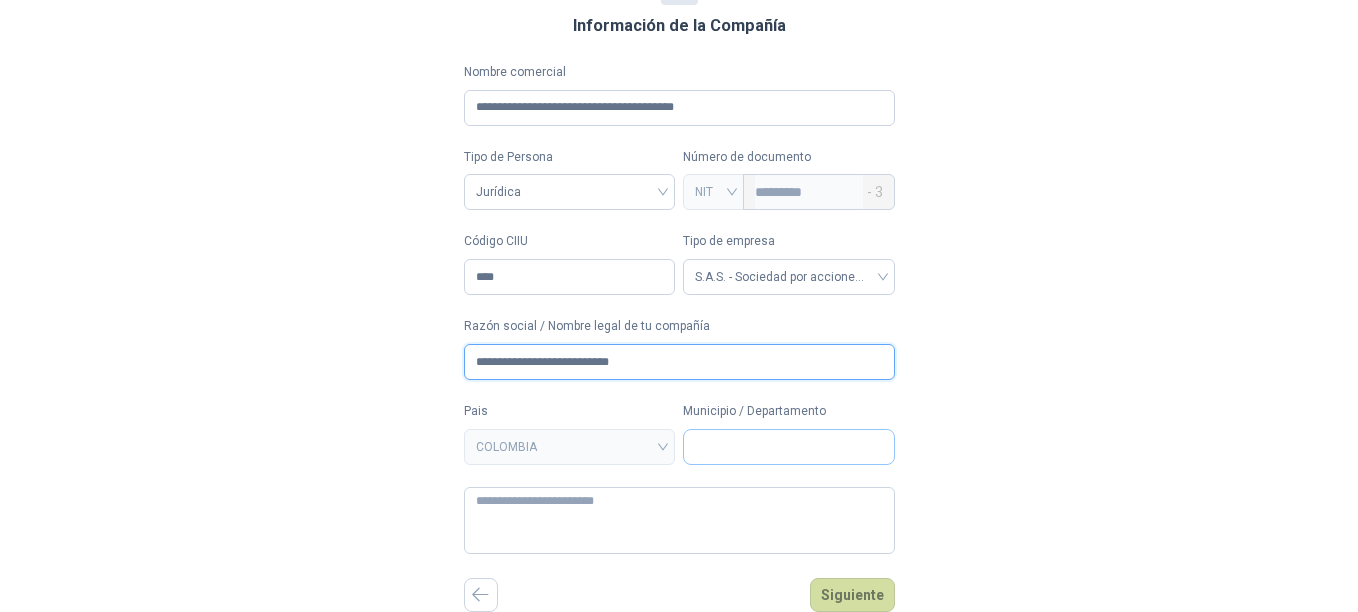 type on "**********" 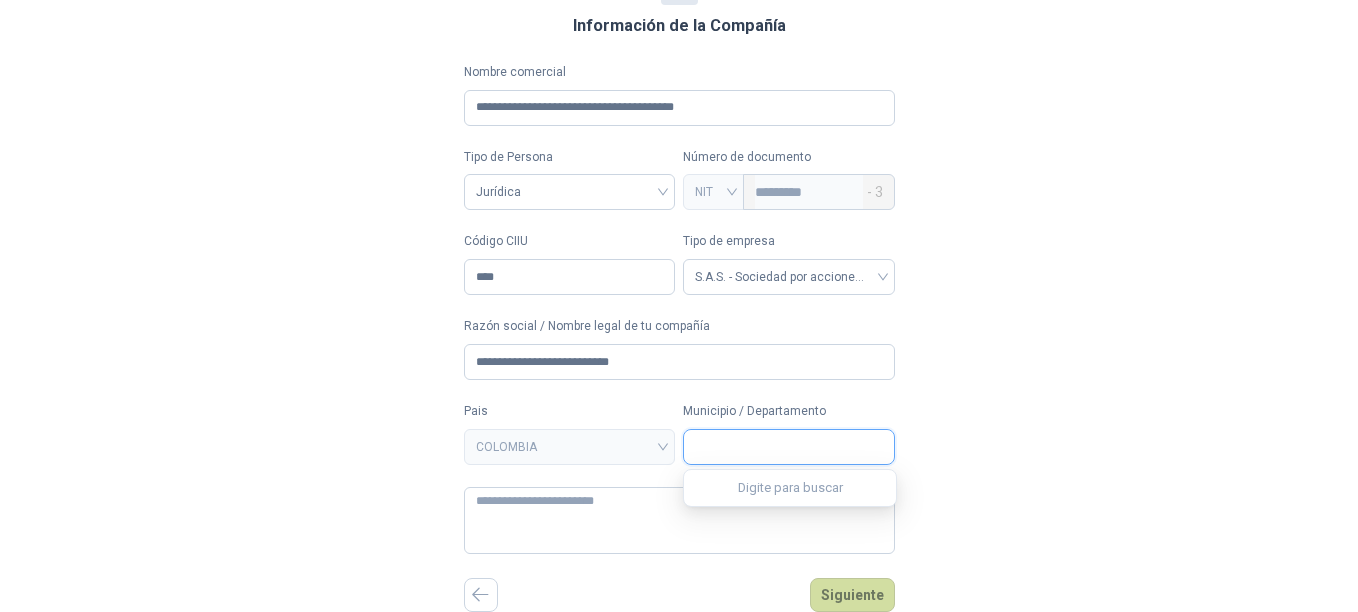 click on "Municipio / Departamento" at bounding box center (789, 447) 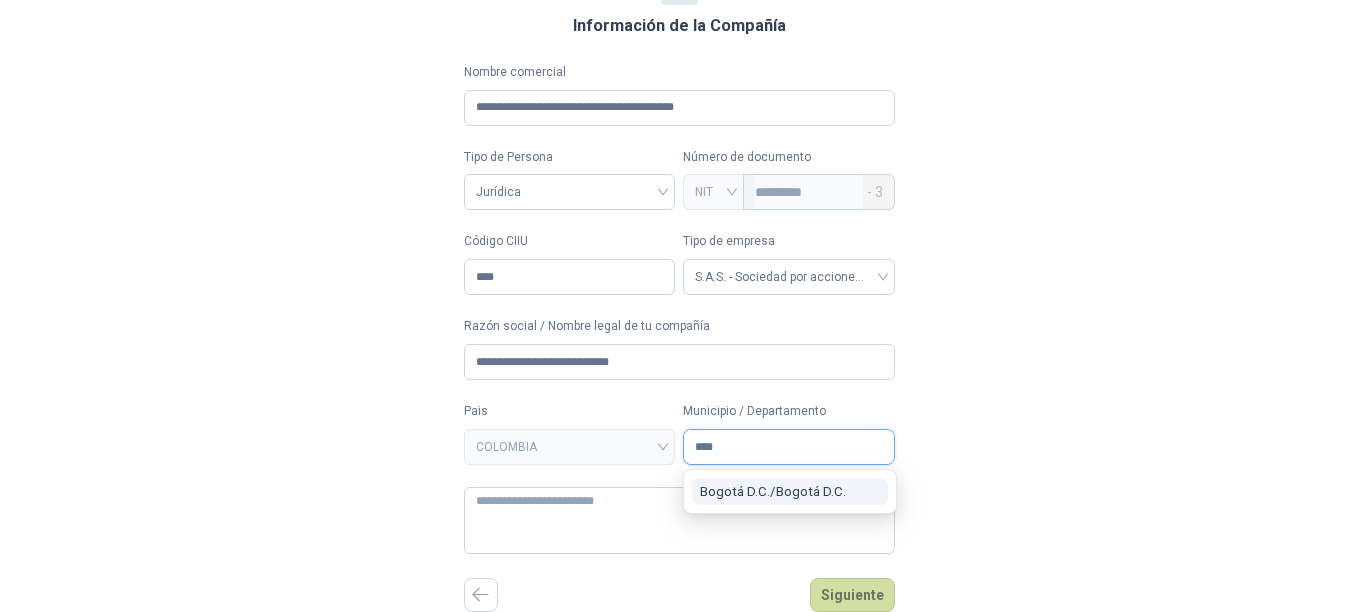 type on "****" 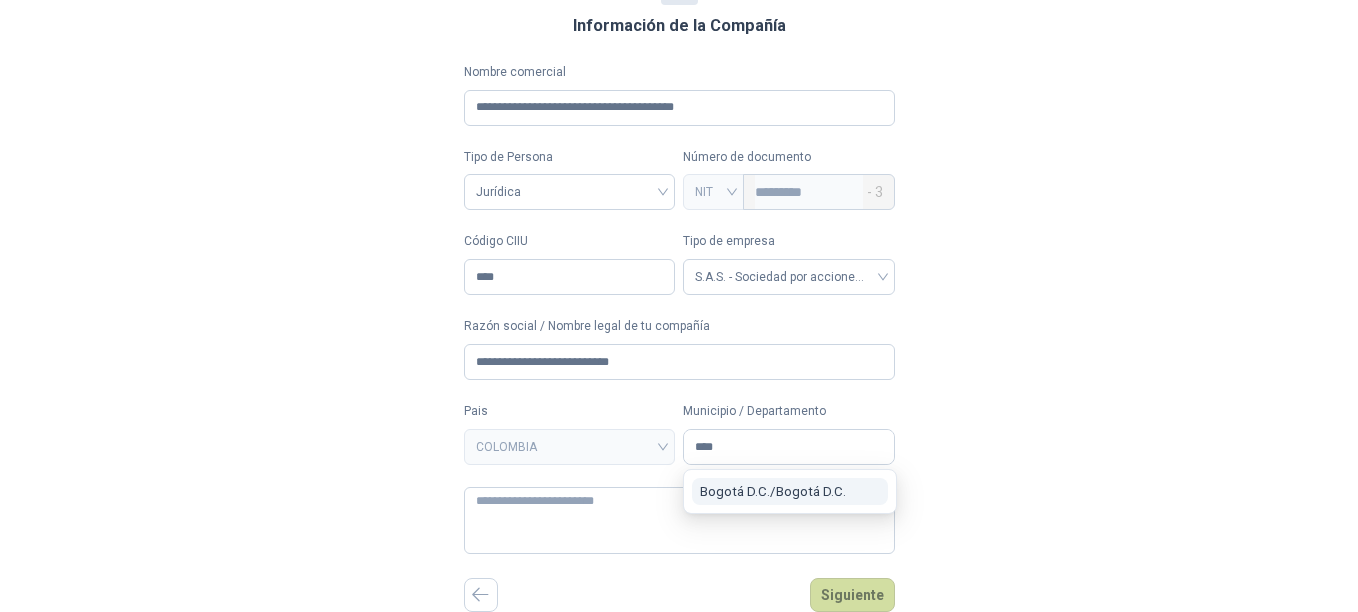 click on "[CITY]  /  [CITY]" at bounding box center (773, 491) 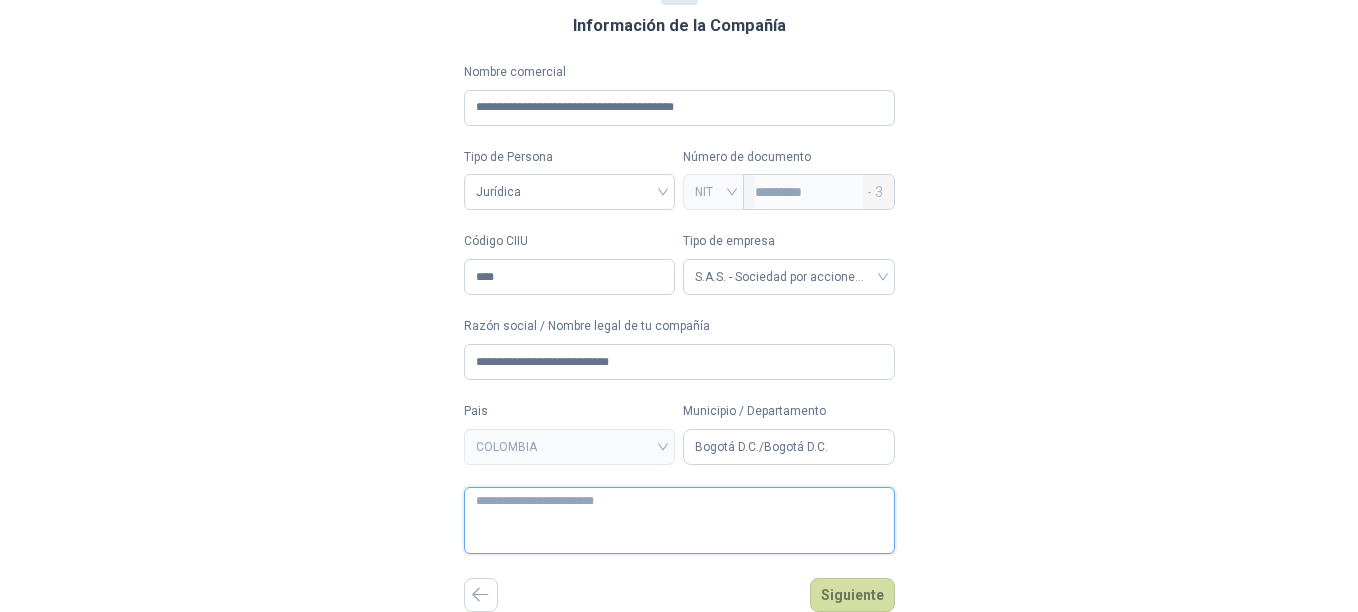 click at bounding box center [679, 520] 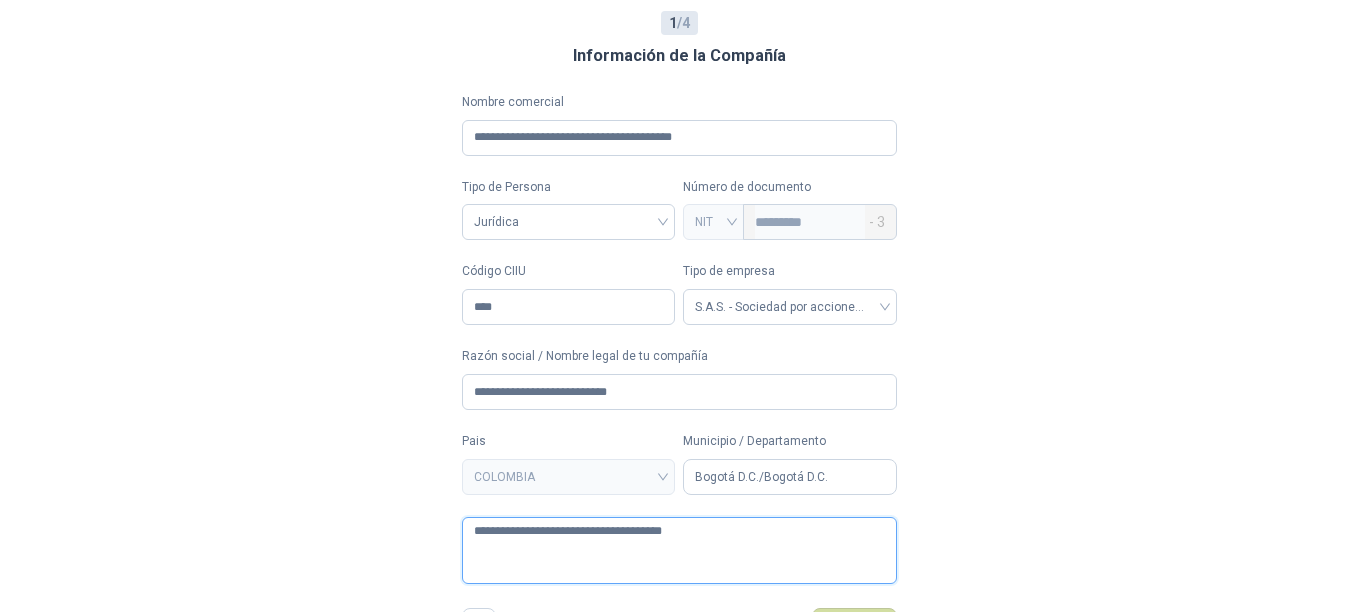 scroll, scrollTop: 107, scrollLeft: 0, axis: vertical 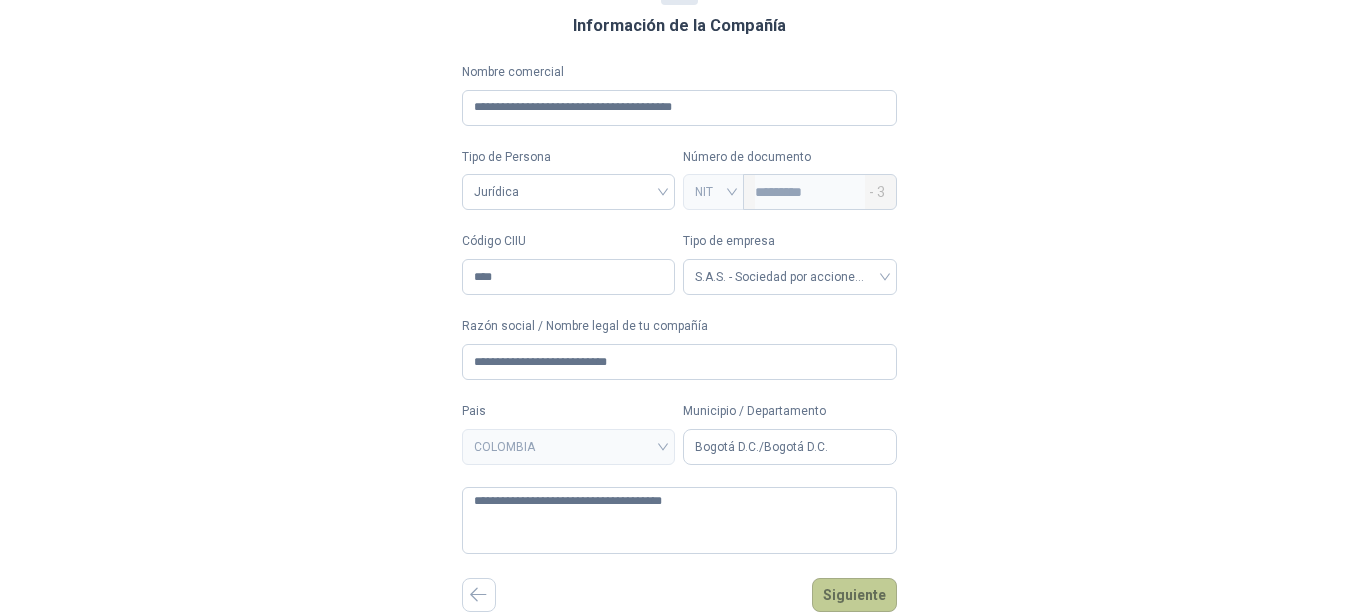 click on "Siguiente" at bounding box center [854, 595] 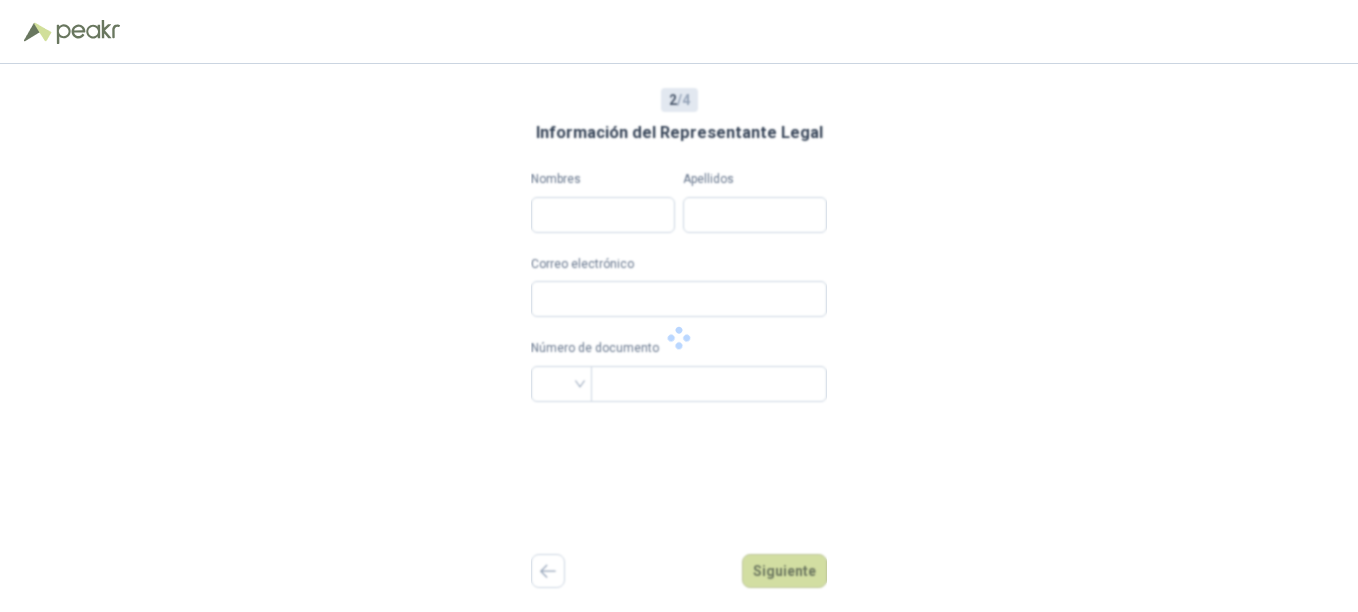 scroll, scrollTop: 0, scrollLeft: 0, axis: both 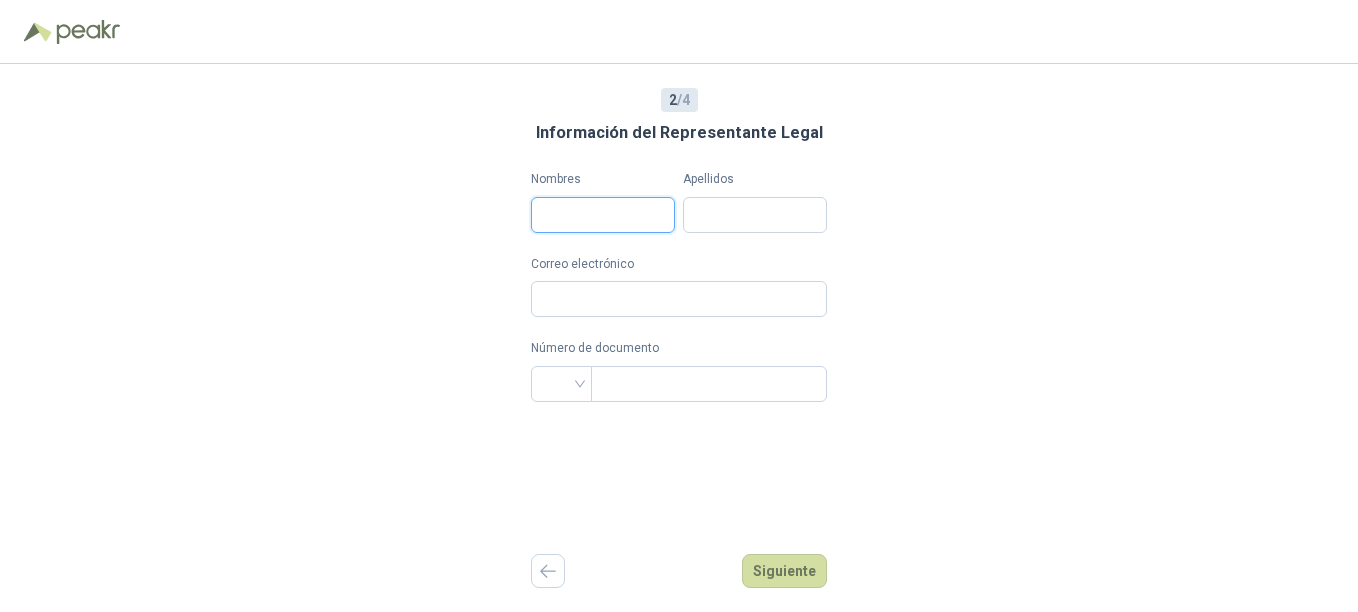 click on "Nombres" at bounding box center (603, 215) 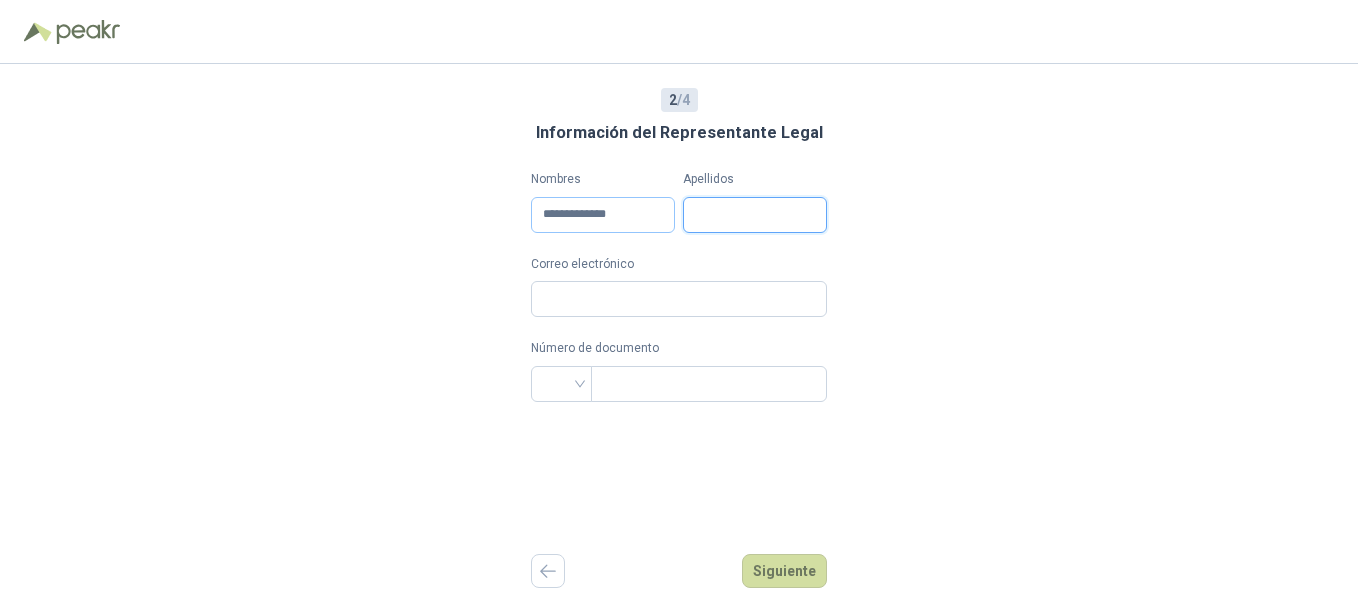 type on "**********" 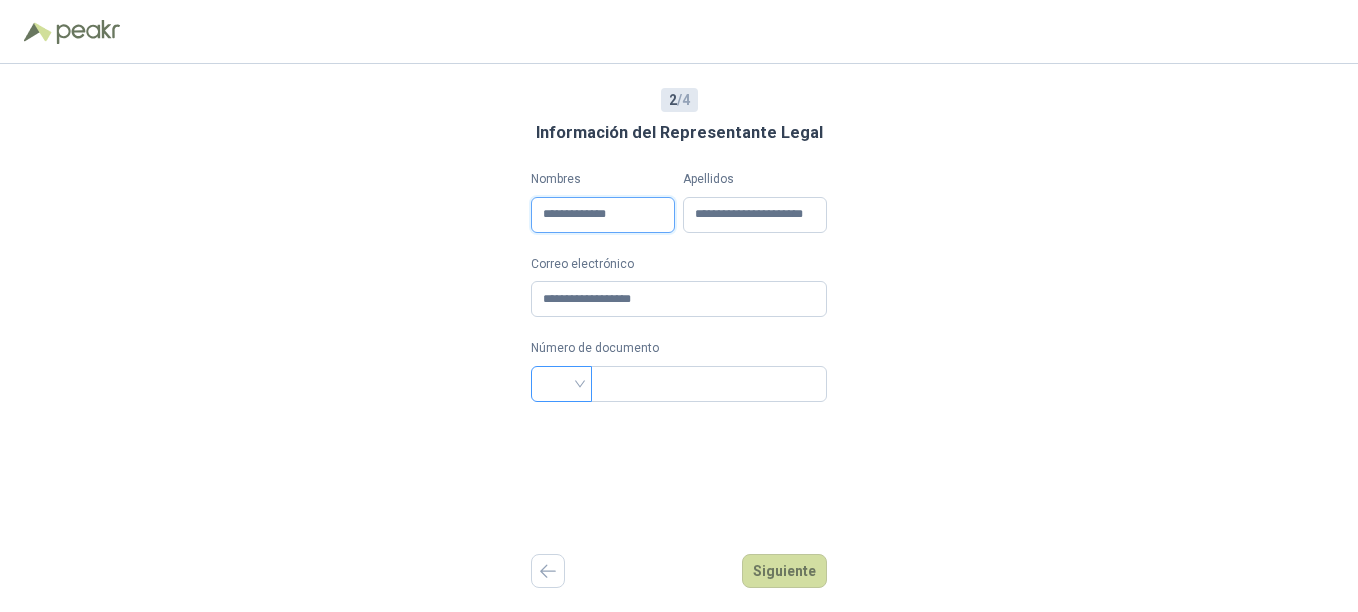 click at bounding box center (561, 384) 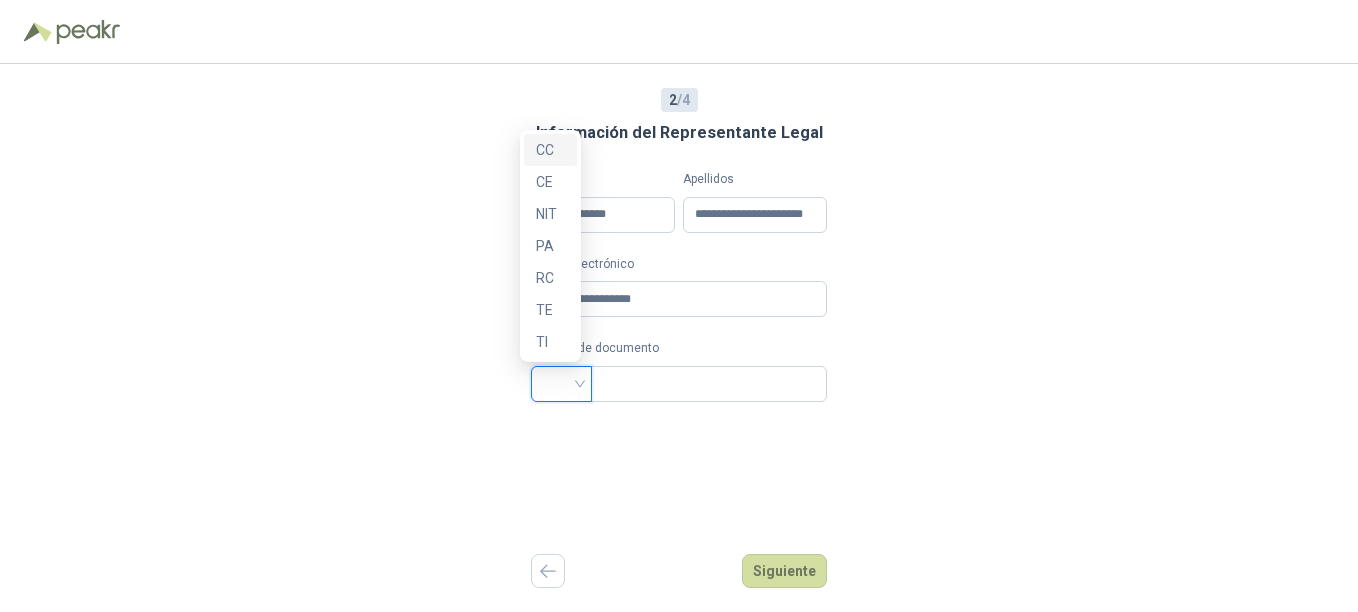 drag, startPoint x: 550, startPoint y: 145, endPoint x: 573, endPoint y: 151, distance: 23.769728 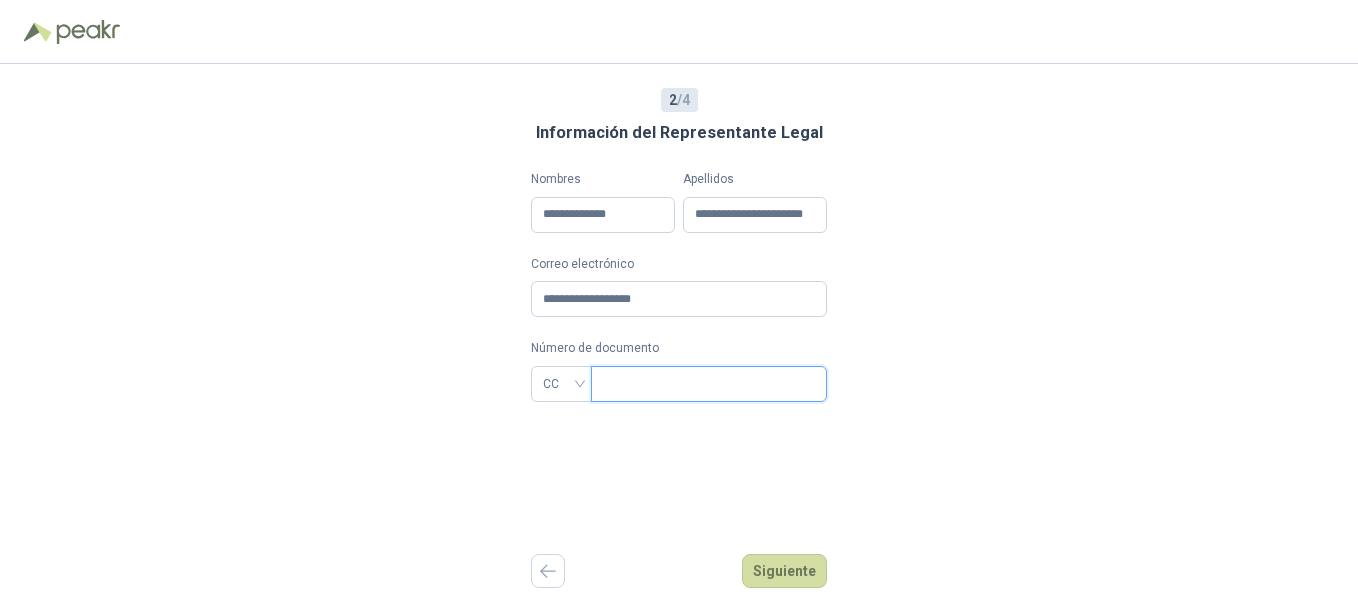 click at bounding box center [707, 384] 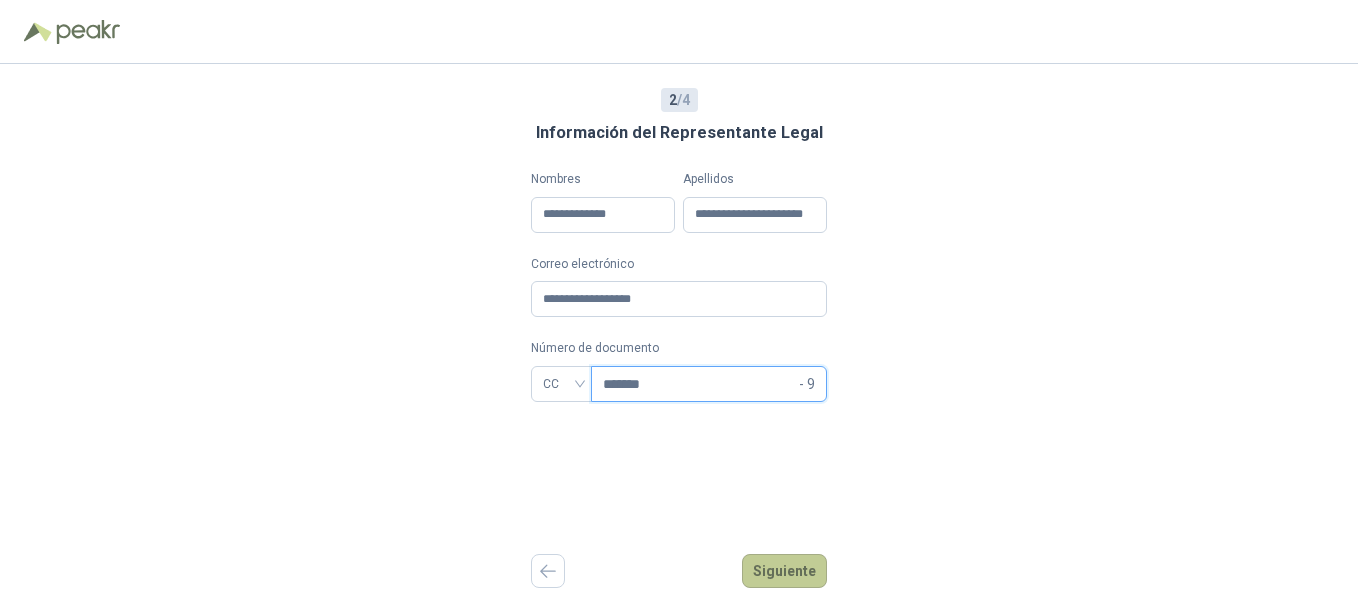 type on "*******" 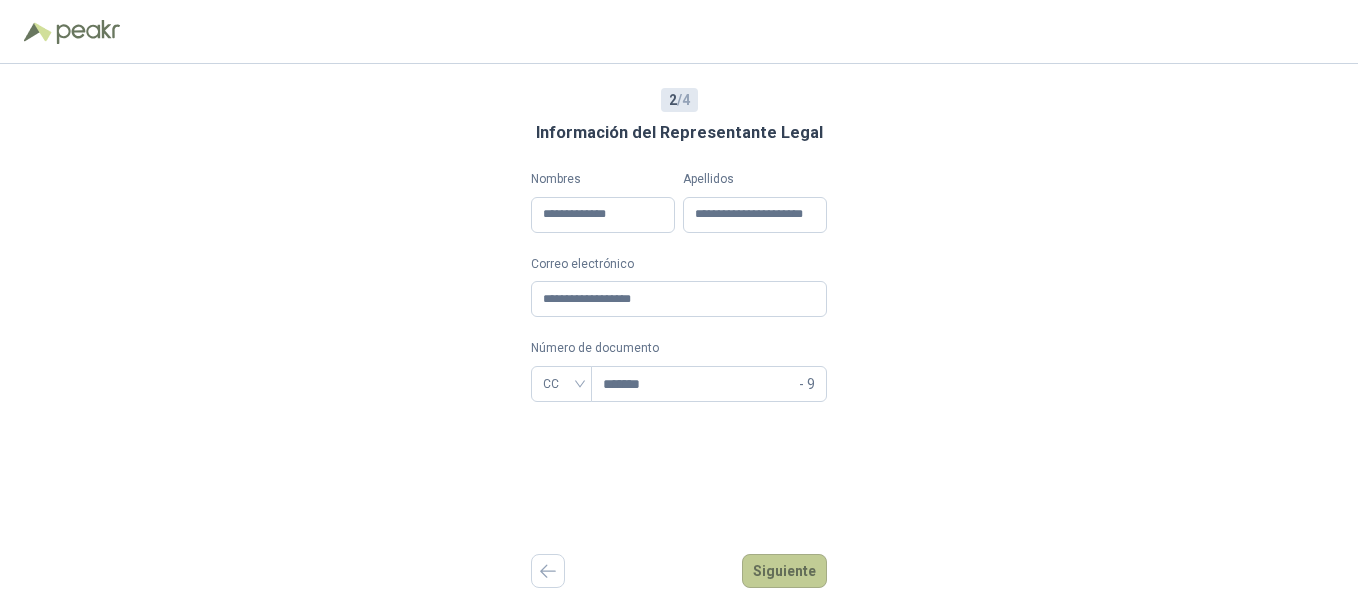 click on "Siguiente" at bounding box center (784, 571) 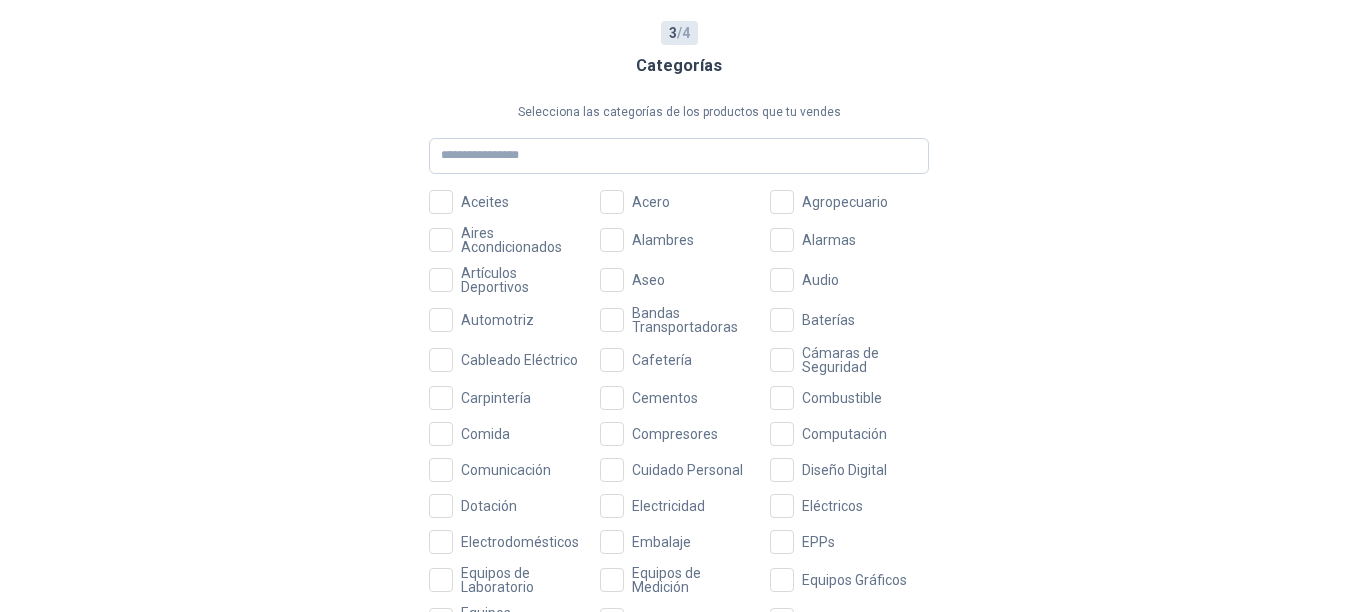 scroll, scrollTop: 200, scrollLeft: 0, axis: vertical 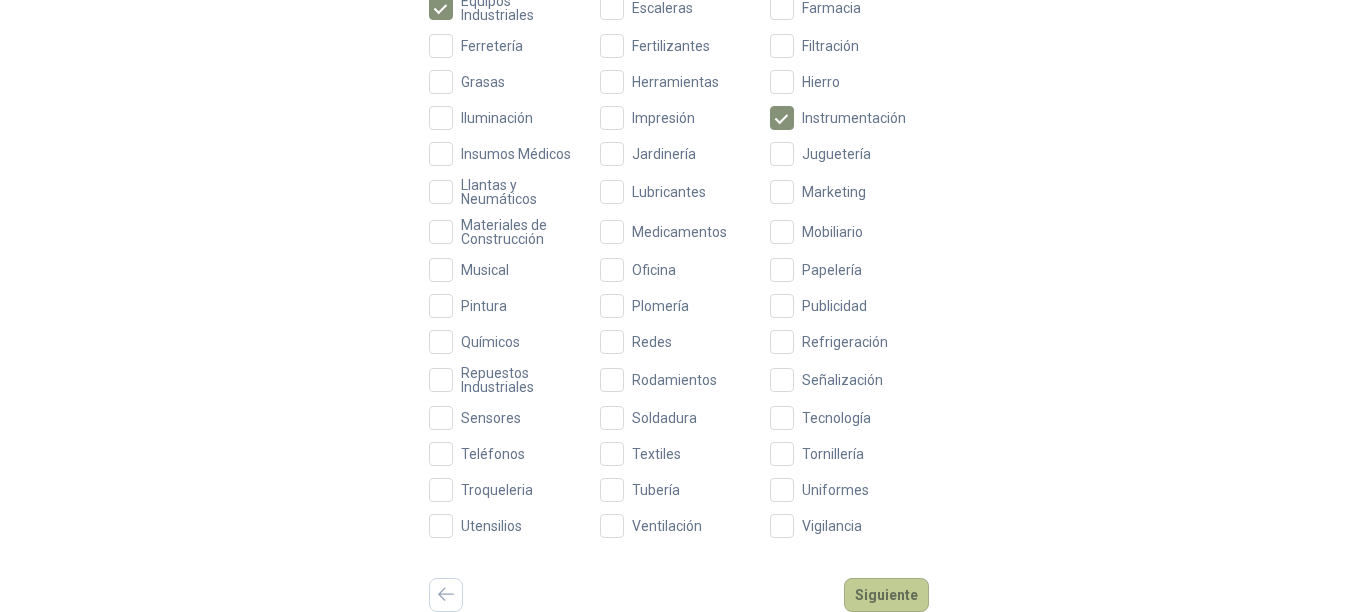click on "Siguiente" at bounding box center (886, 595) 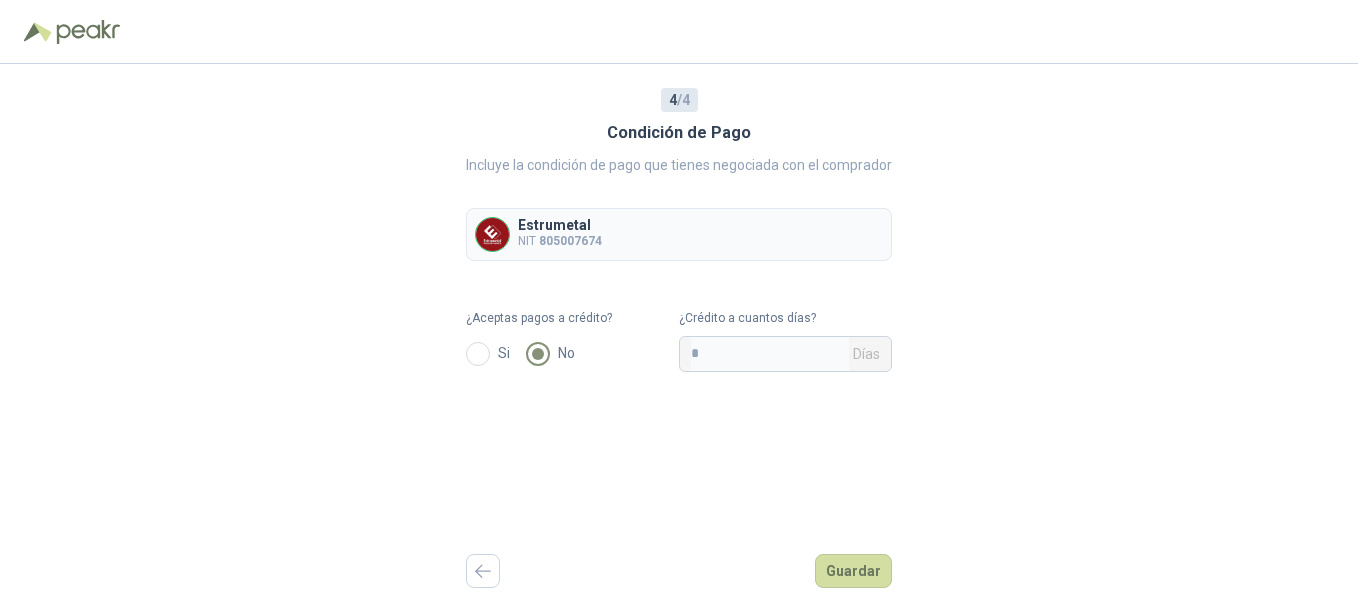 scroll, scrollTop: 0, scrollLeft: 0, axis: both 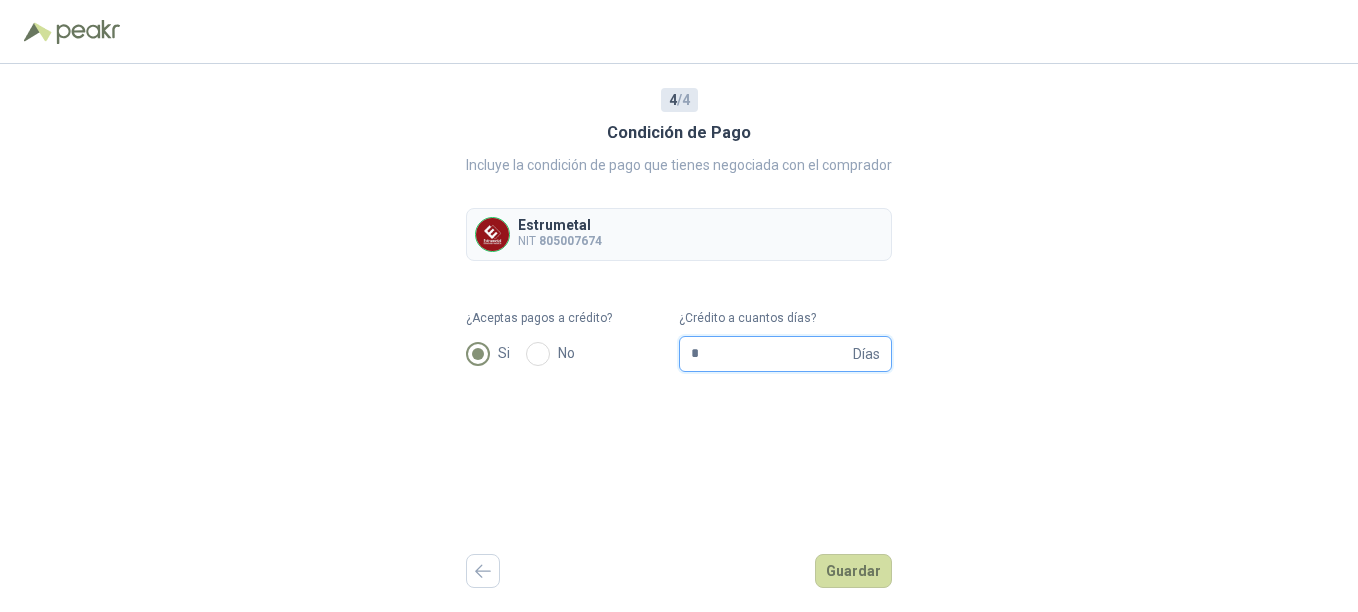 click on "*" at bounding box center [770, 354] 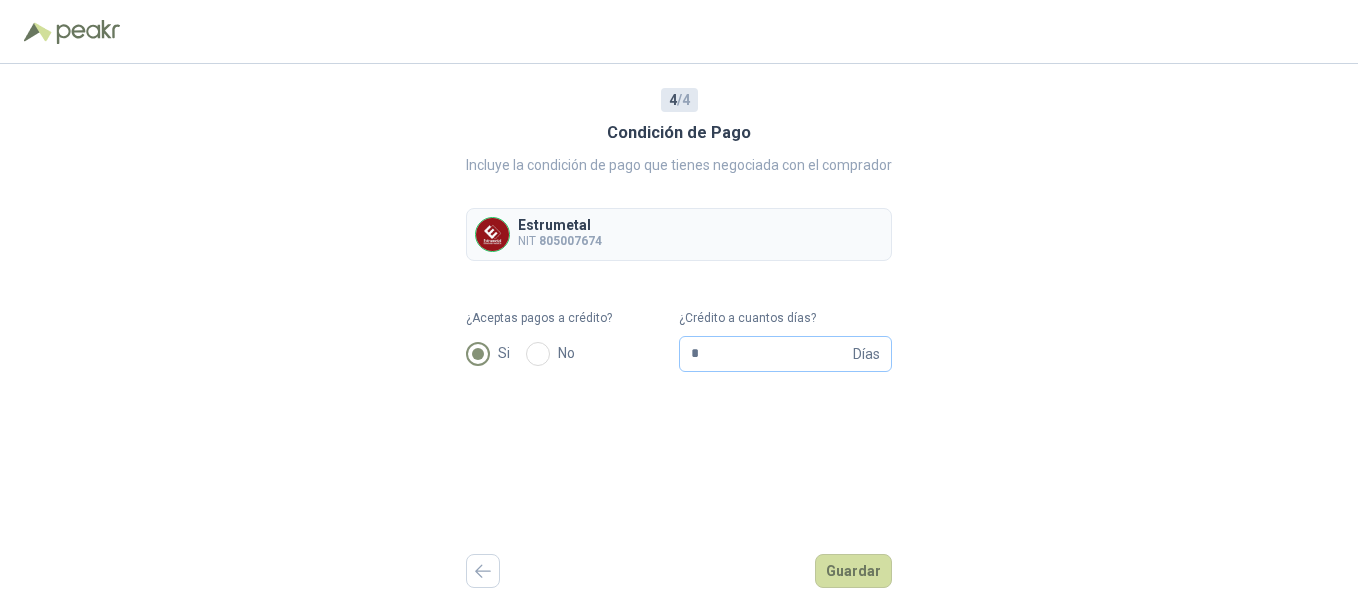 click on "Días" at bounding box center [866, 354] 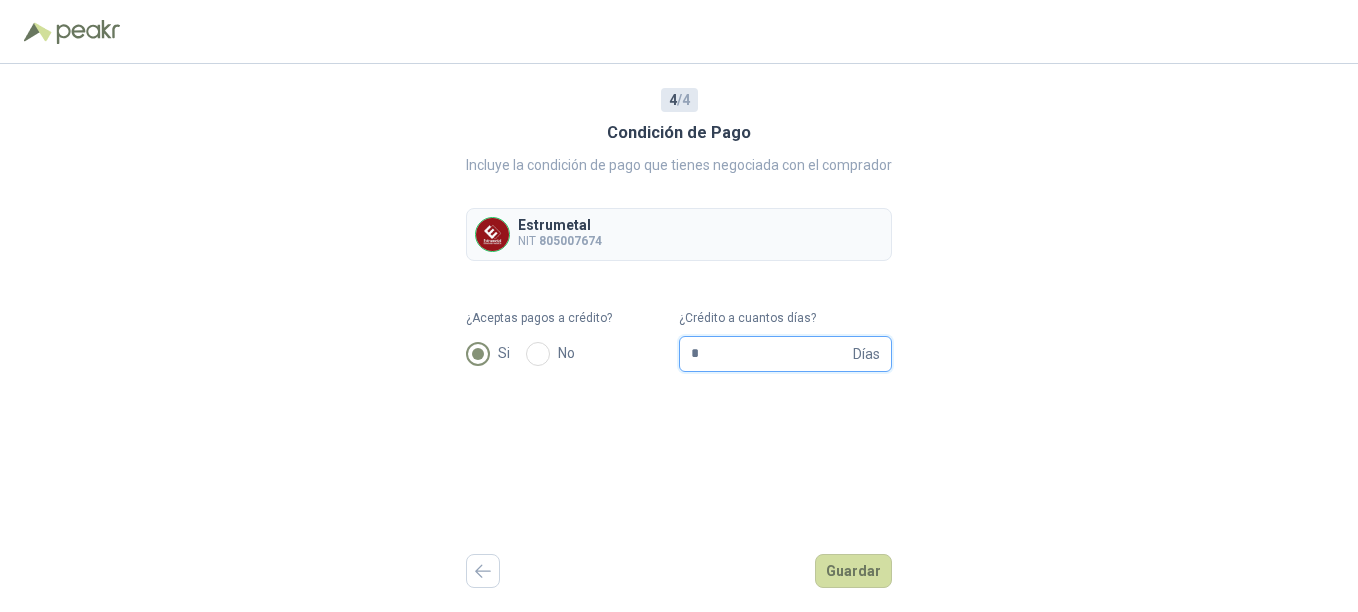 click on "* Días" at bounding box center (785, 354) 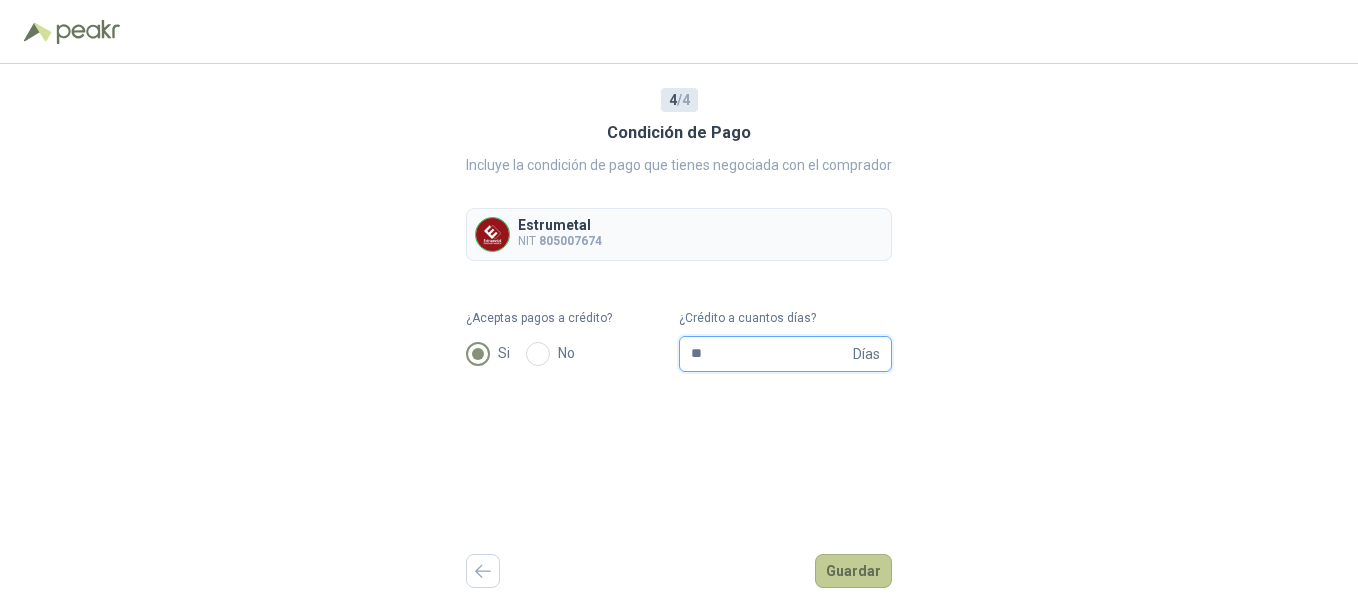 type on "**" 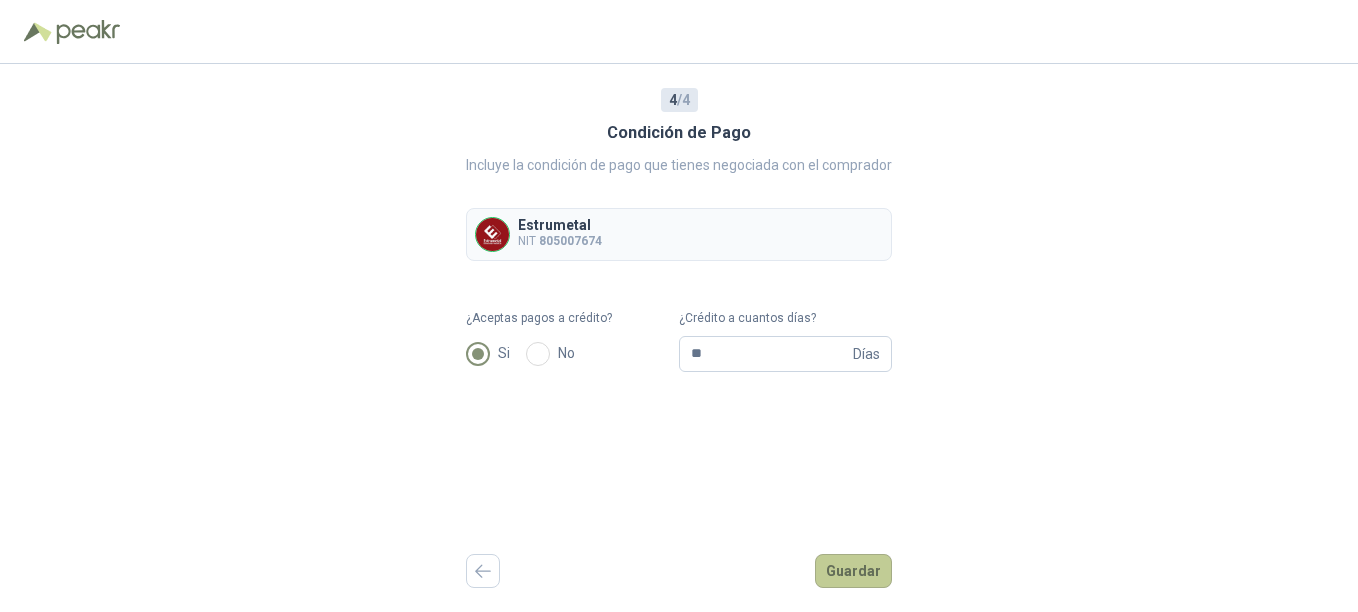 click on "Guardar" at bounding box center (853, 571) 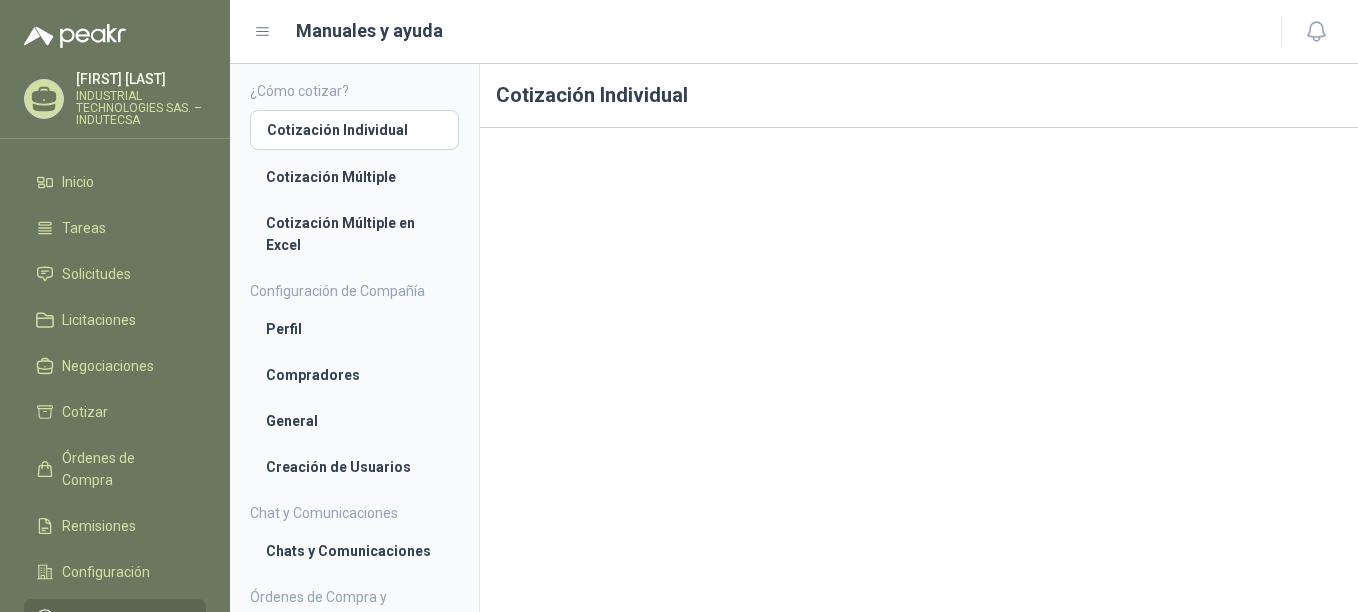 drag, startPoint x: 1239, startPoint y: 2, endPoint x: 739, endPoint y: 29, distance: 500.72845 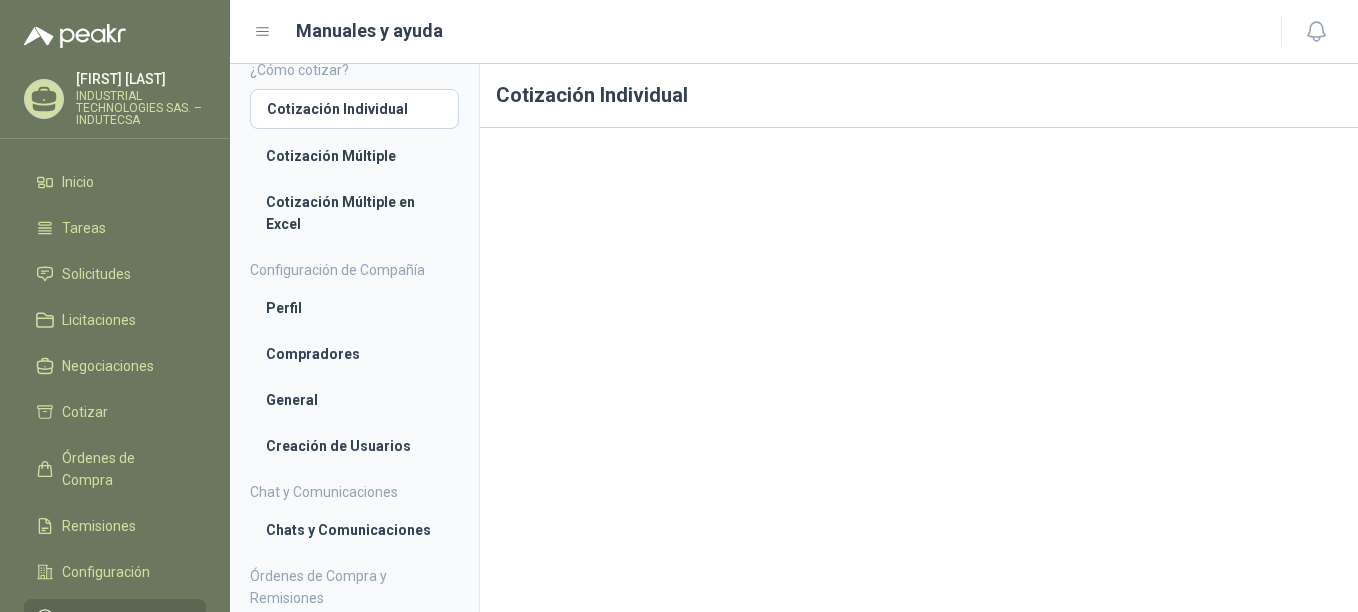 scroll, scrollTop: 0, scrollLeft: 0, axis: both 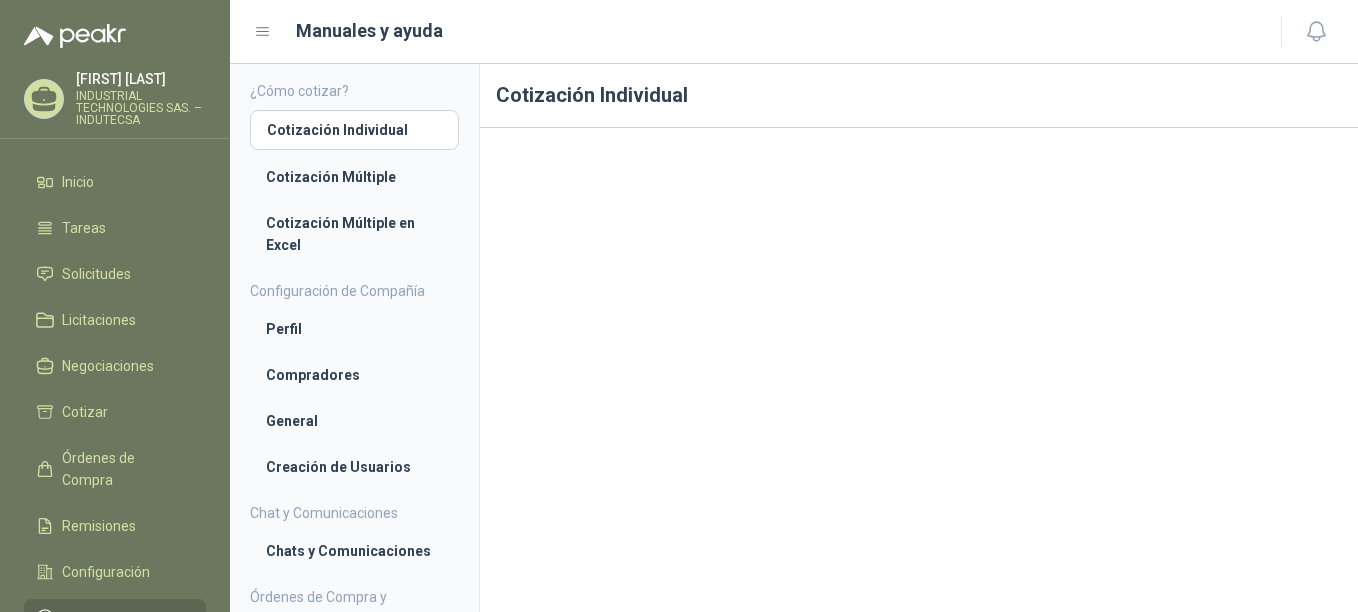 drag, startPoint x: 1320, startPoint y: 0, endPoint x: 680, endPoint y: 48, distance: 641.7975 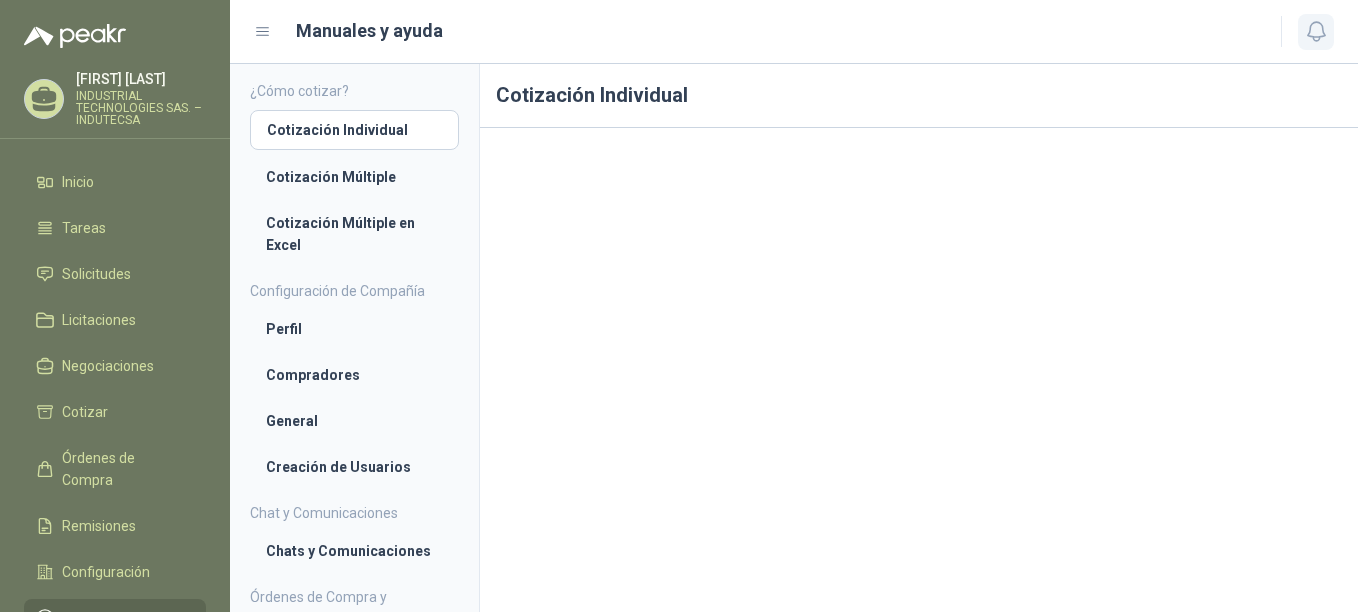 click at bounding box center [1316, 31] 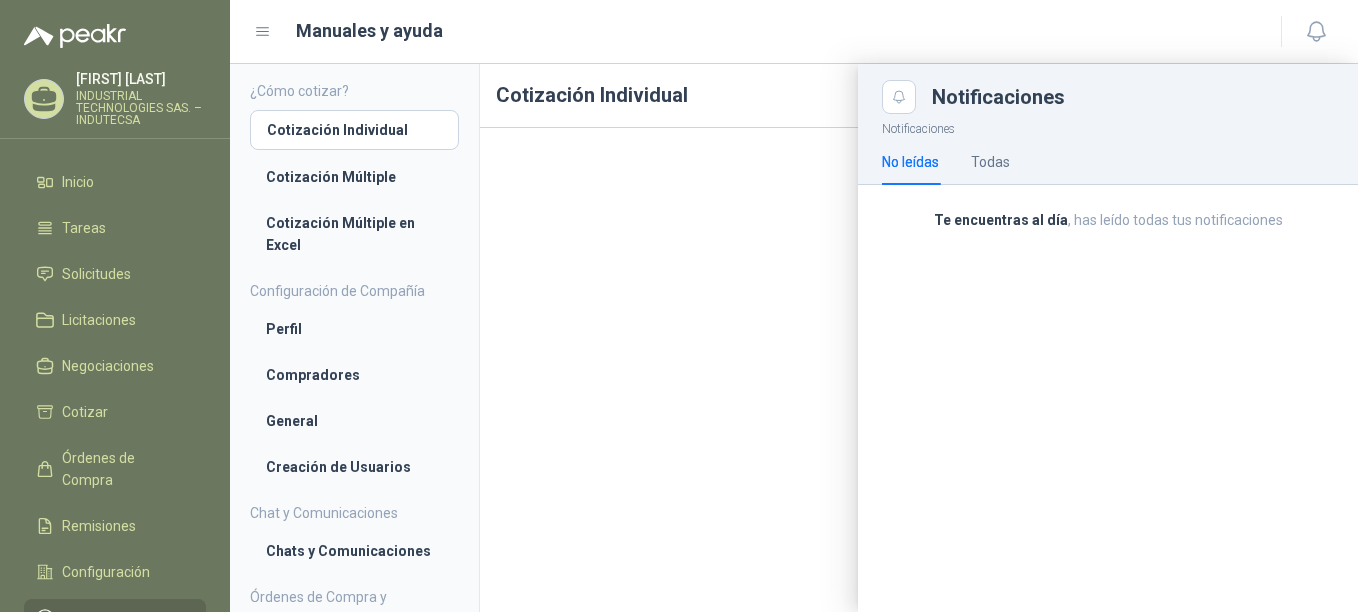 click on "Manuales y ayuda" at bounding box center [755, 31] 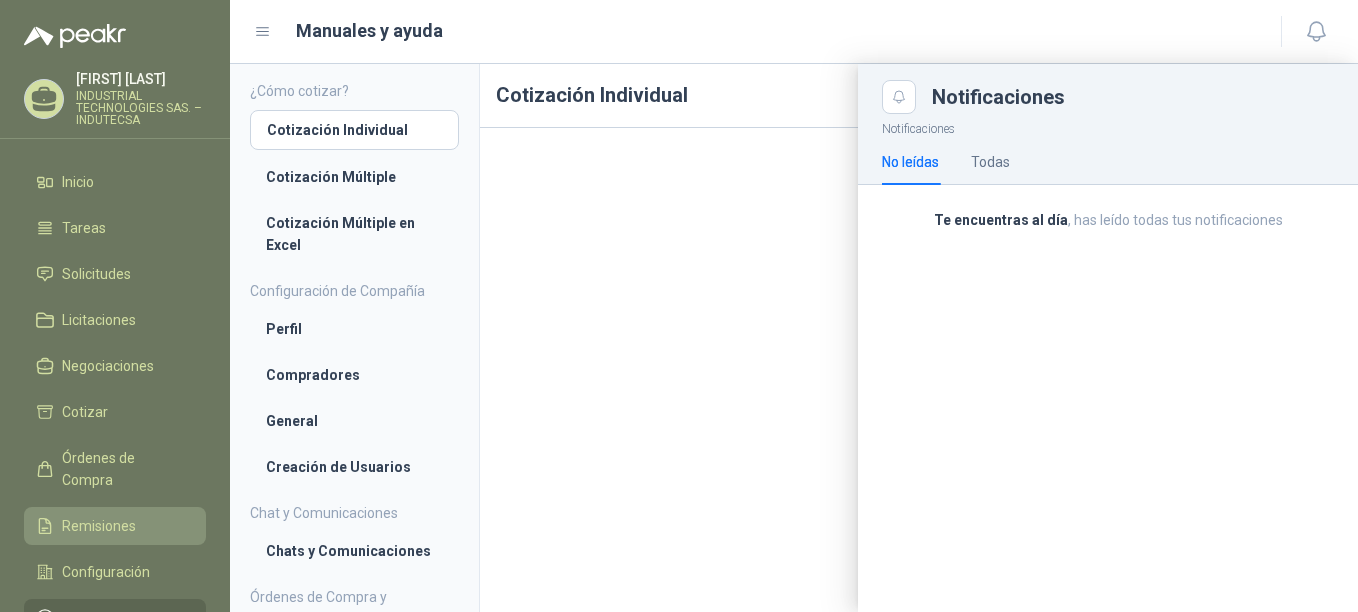 click on "Remisiones" at bounding box center [99, 526] 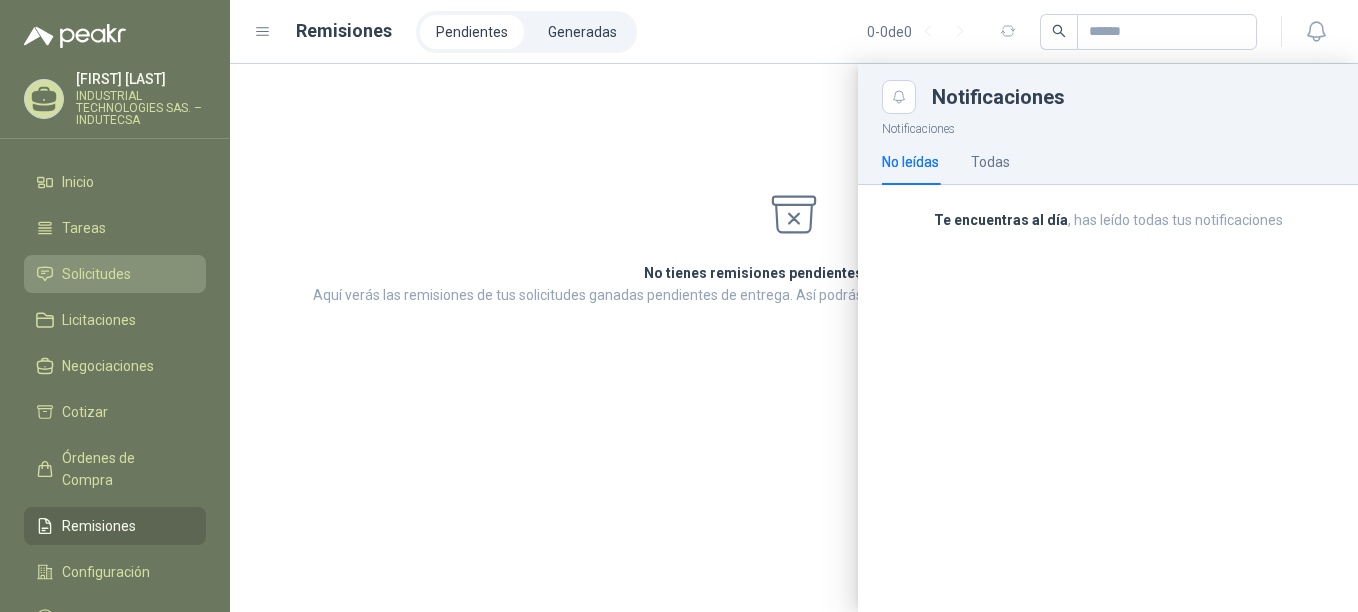 click on "Solicitudes" at bounding box center [96, 274] 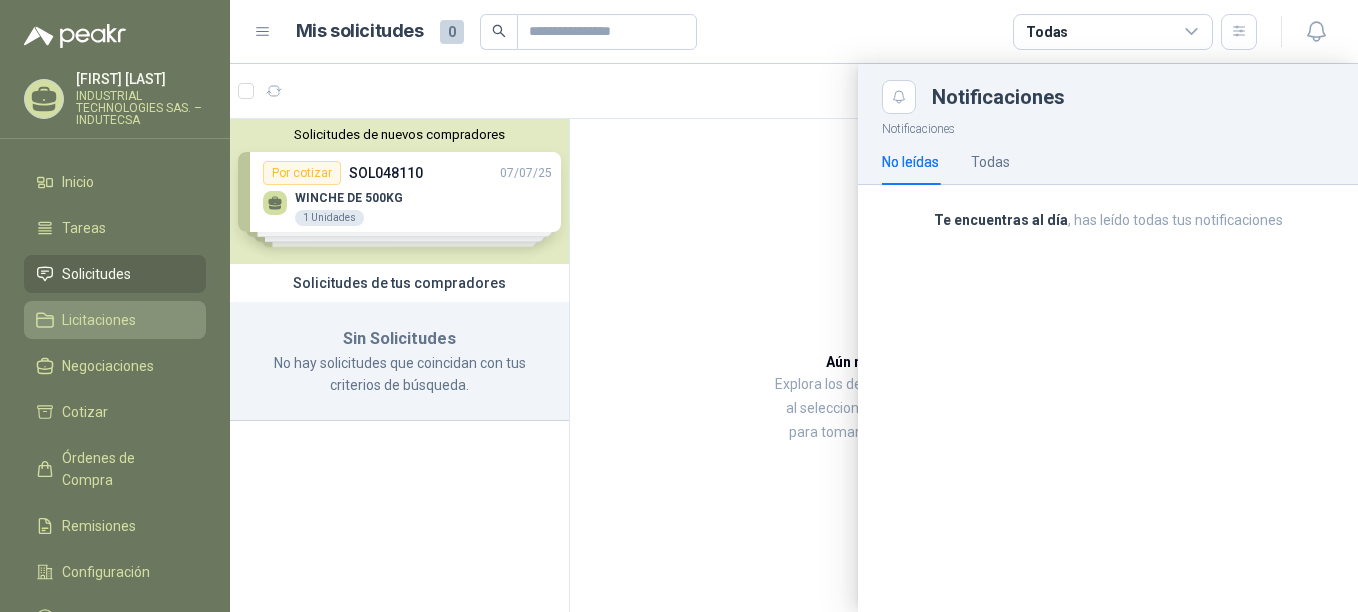 click on "Licitaciones" at bounding box center [99, 320] 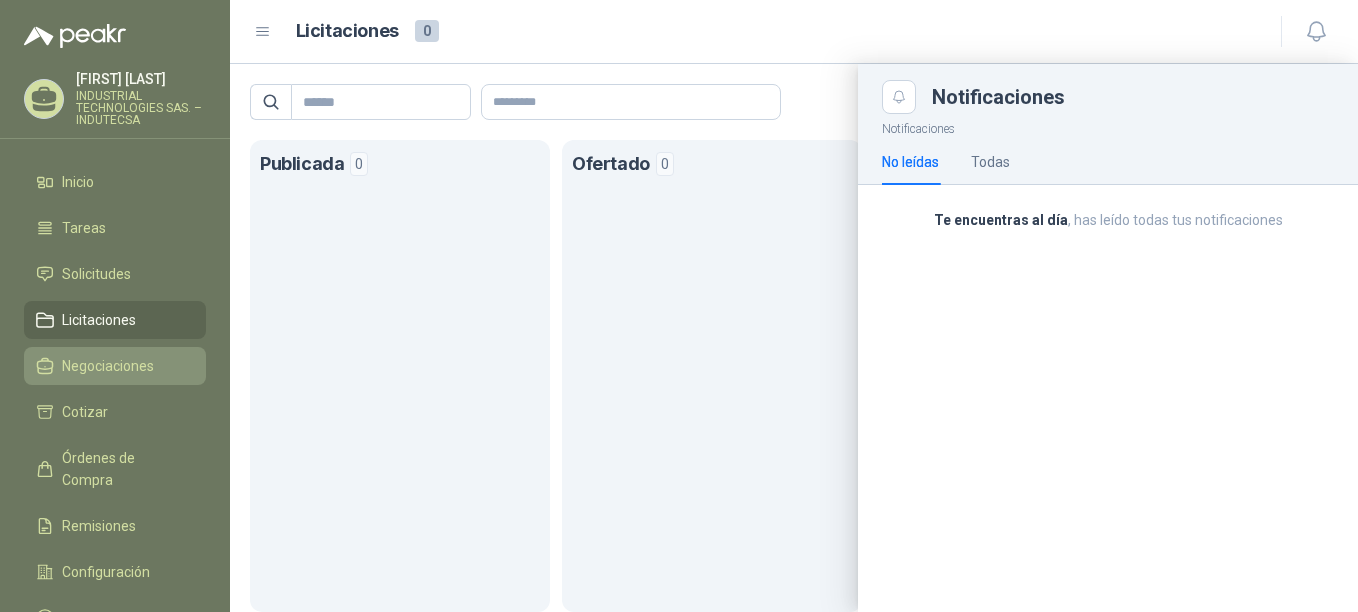click on "Negociaciones" at bounding box center [108, 366] 